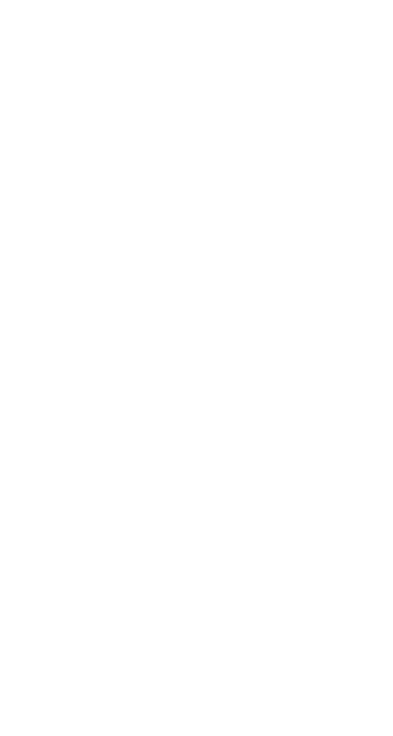 scroll, scrollTop: 0, scrollLeft: 0, axis: both 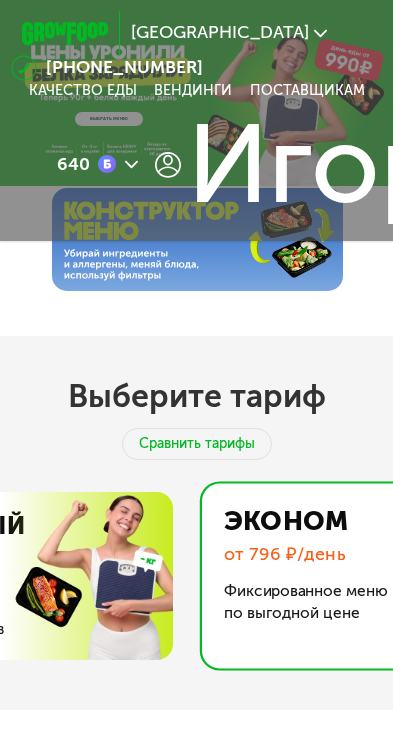 click on "Игорь" 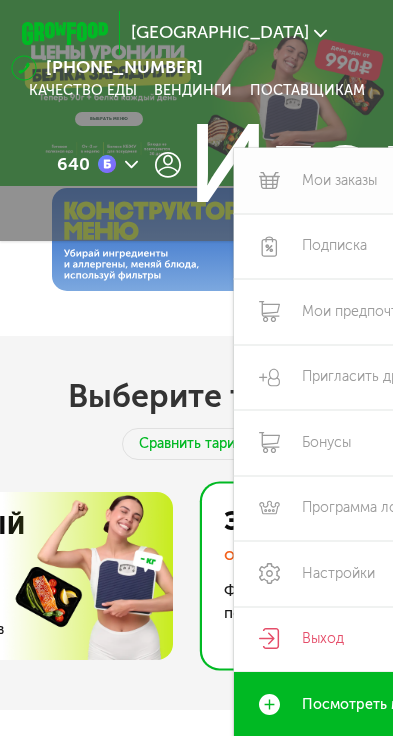 click on "Мои заказы" at bounding box center (376, 180) 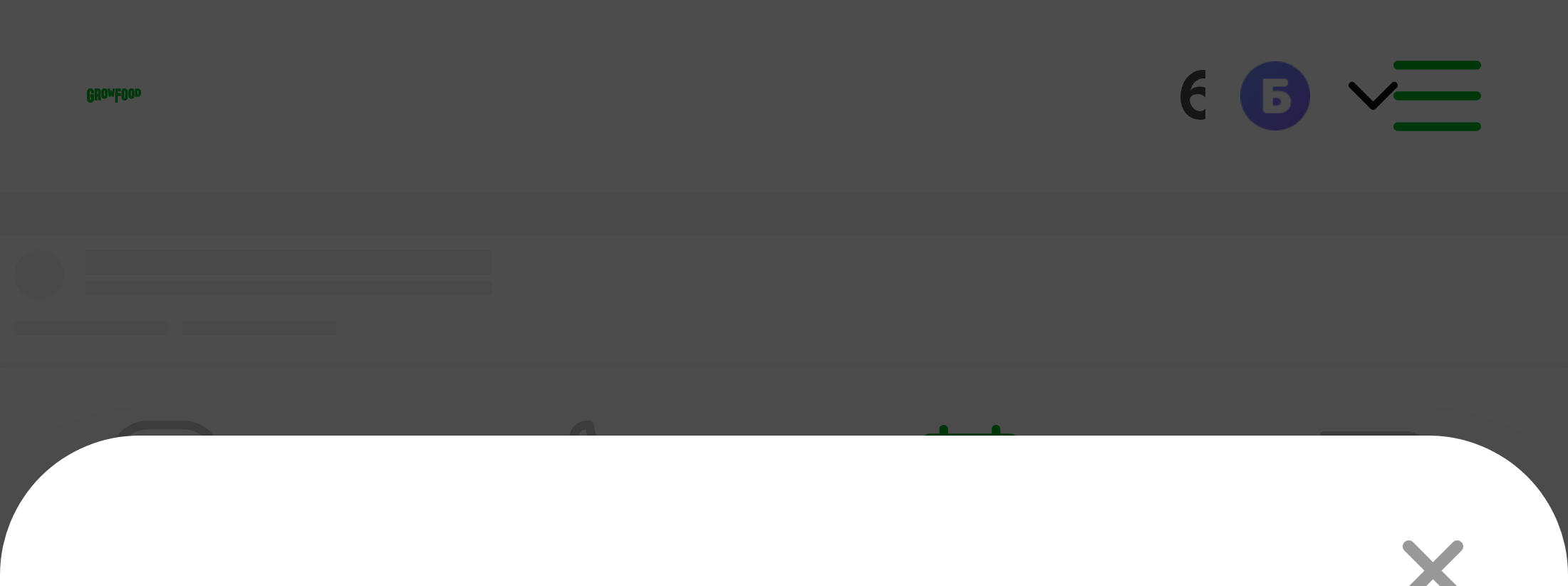 scroll, scrollTop: 0, scrollLeft: 0, axis: both 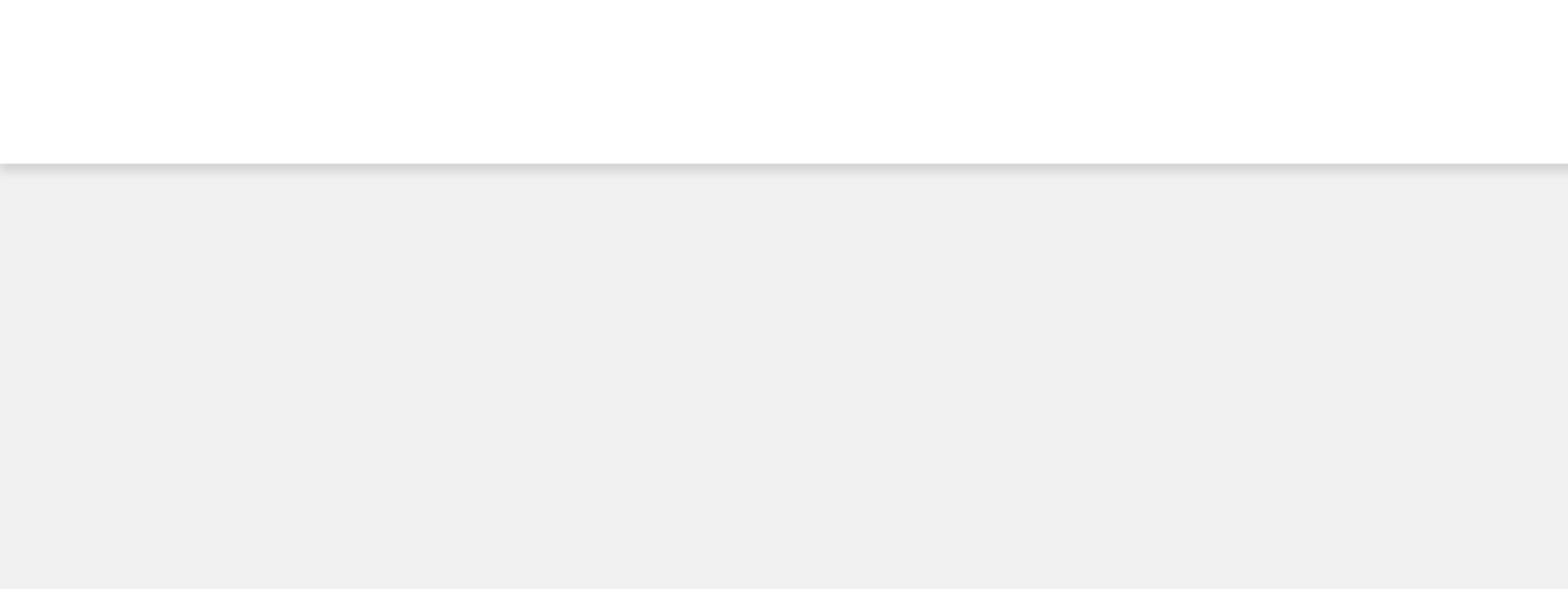drag, startPoint x: 938, startPoint y: 368, endPoint x: 939, endPoint y: 425, distance: 57.00877 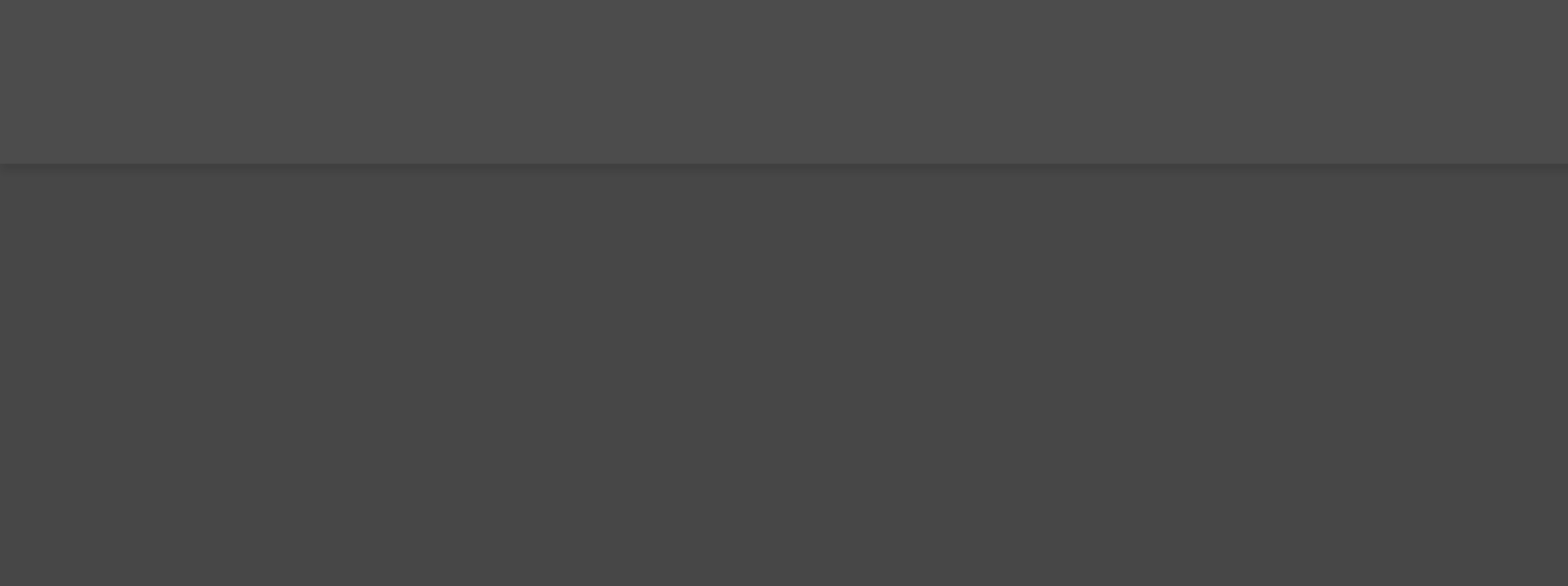 click on "Десерты, выпечка, сахар" at bounding box center (1418, 174) 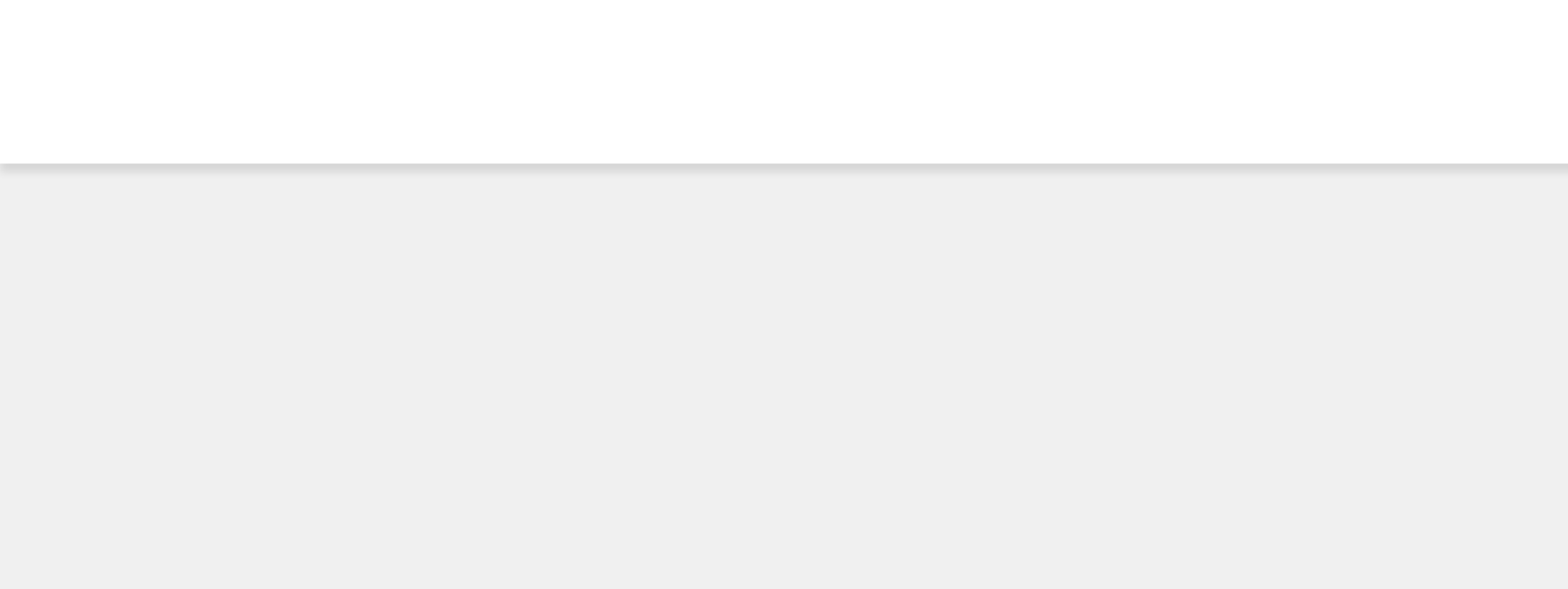 click on "Продлить заказ" at bounding box center [773, 358] 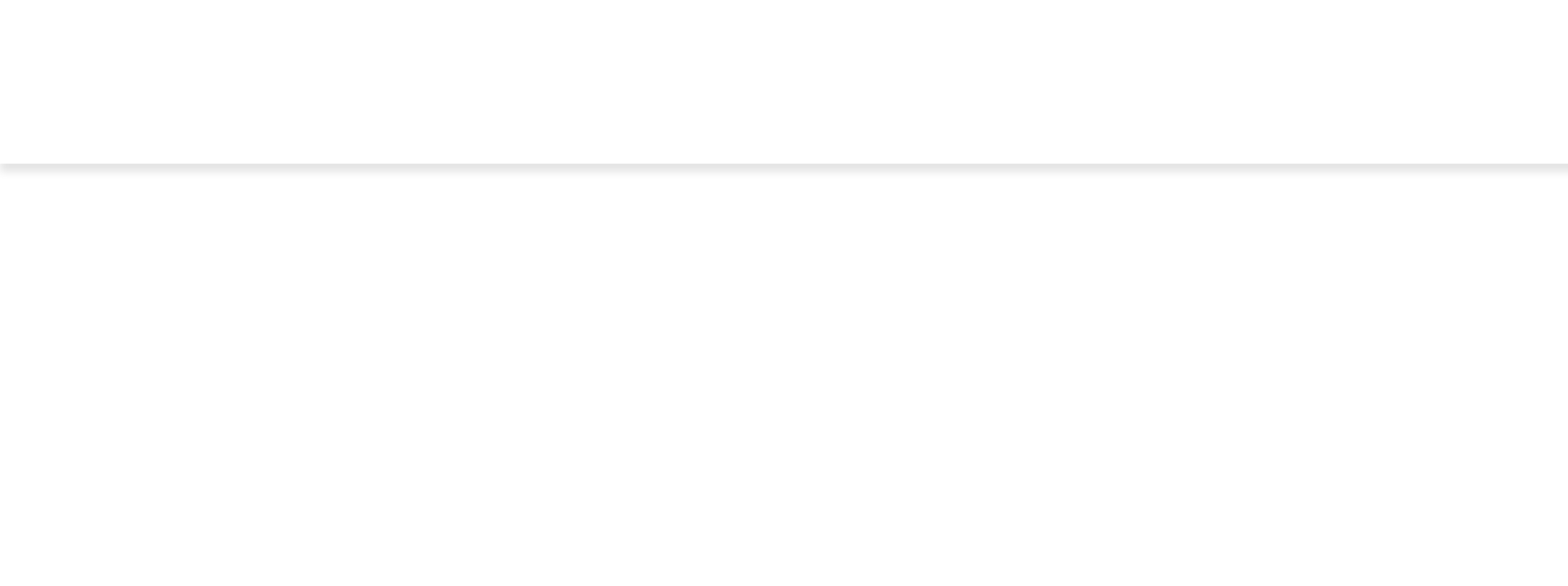 scroll, scrollTop: 1315, scrollLeft: 0, axis: vertical 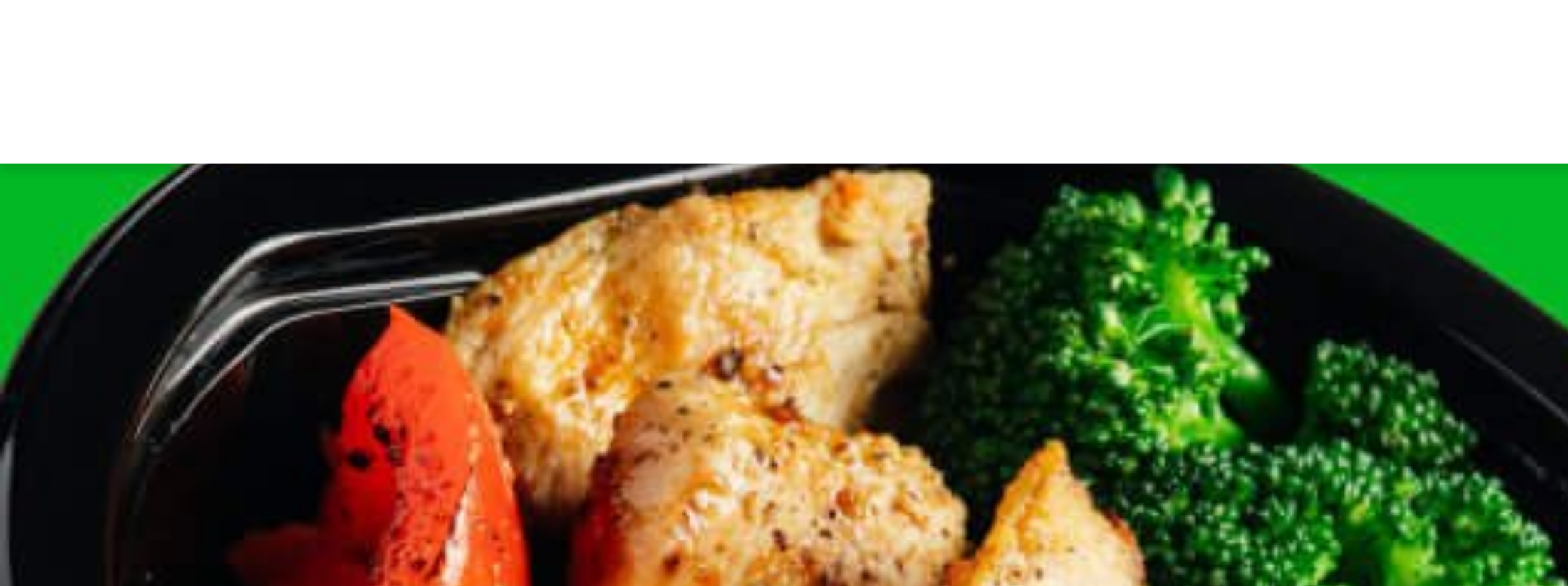 drag, startPoint x: 1175, startPoint y: 337, endPoint x: 1056, endPoint y: 314, distance: 121.20231 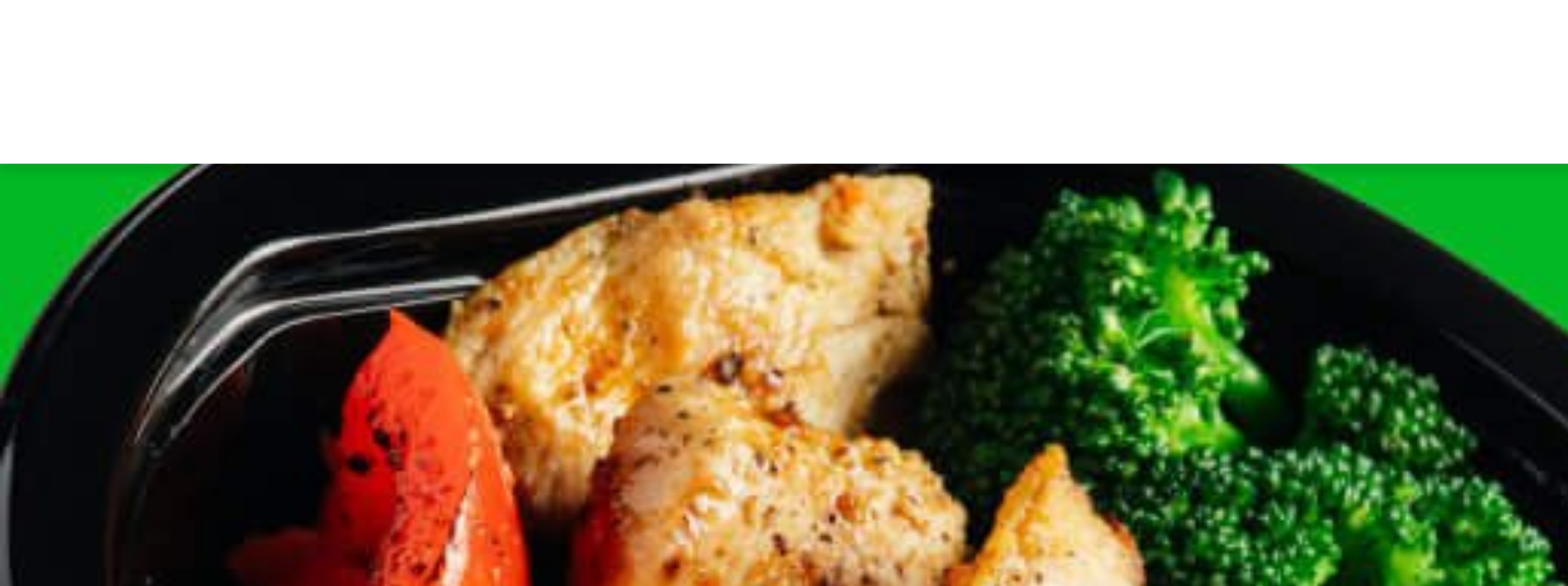 click on "Понятно" at bounding box center (1125, 405) 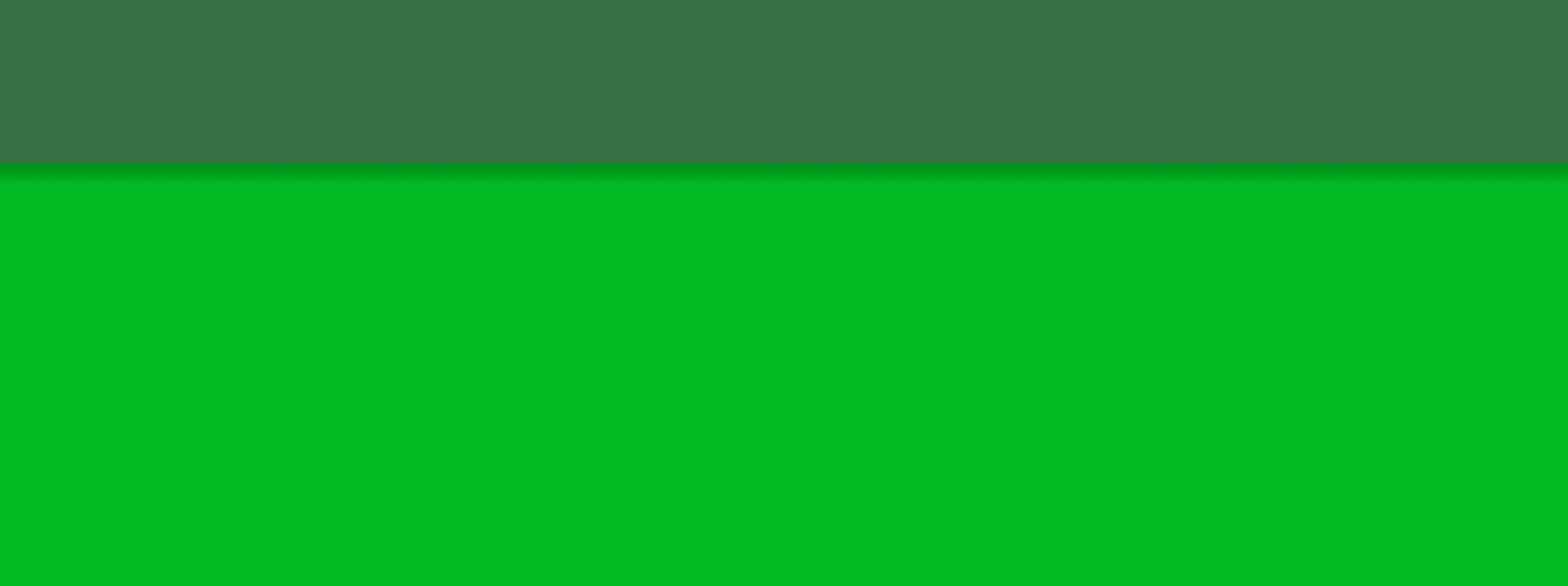 scroll, scrollTop: 0, scrollLeft: 0, axis: both 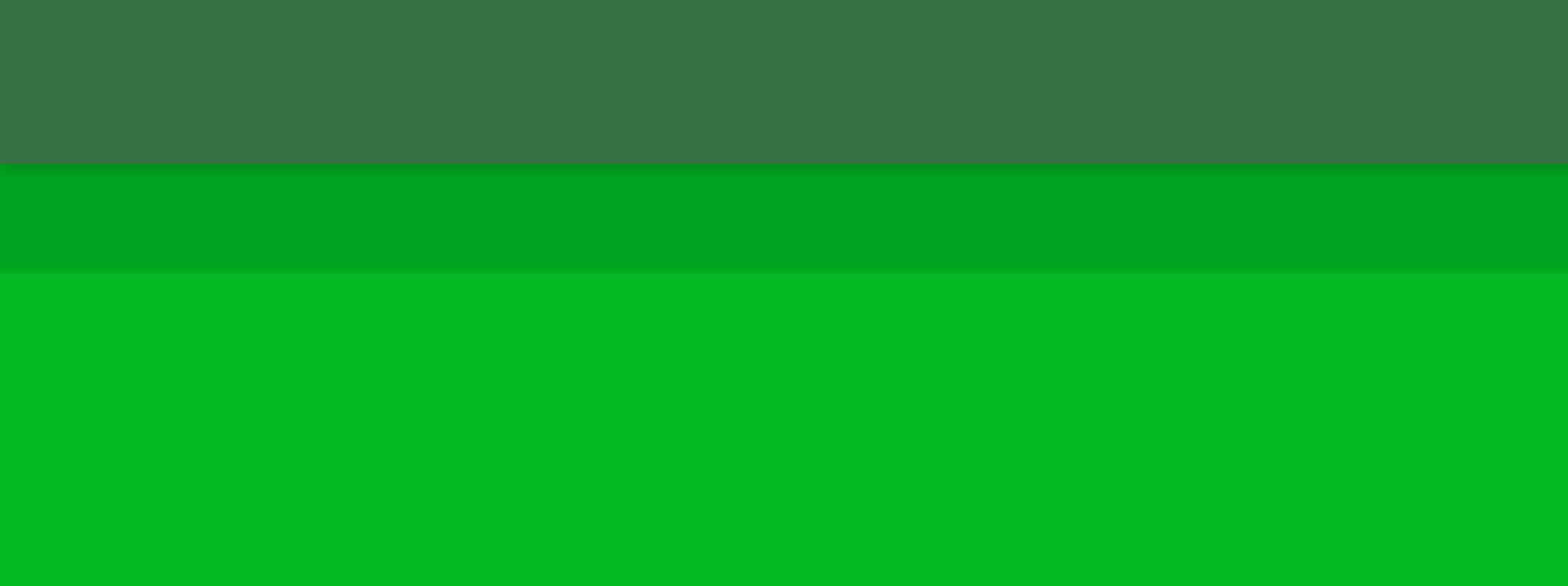 drag, startPoint x: 1116, startPoint y: 364, endPoint x: 1098, endPoint y: 248, distance: 117.38824 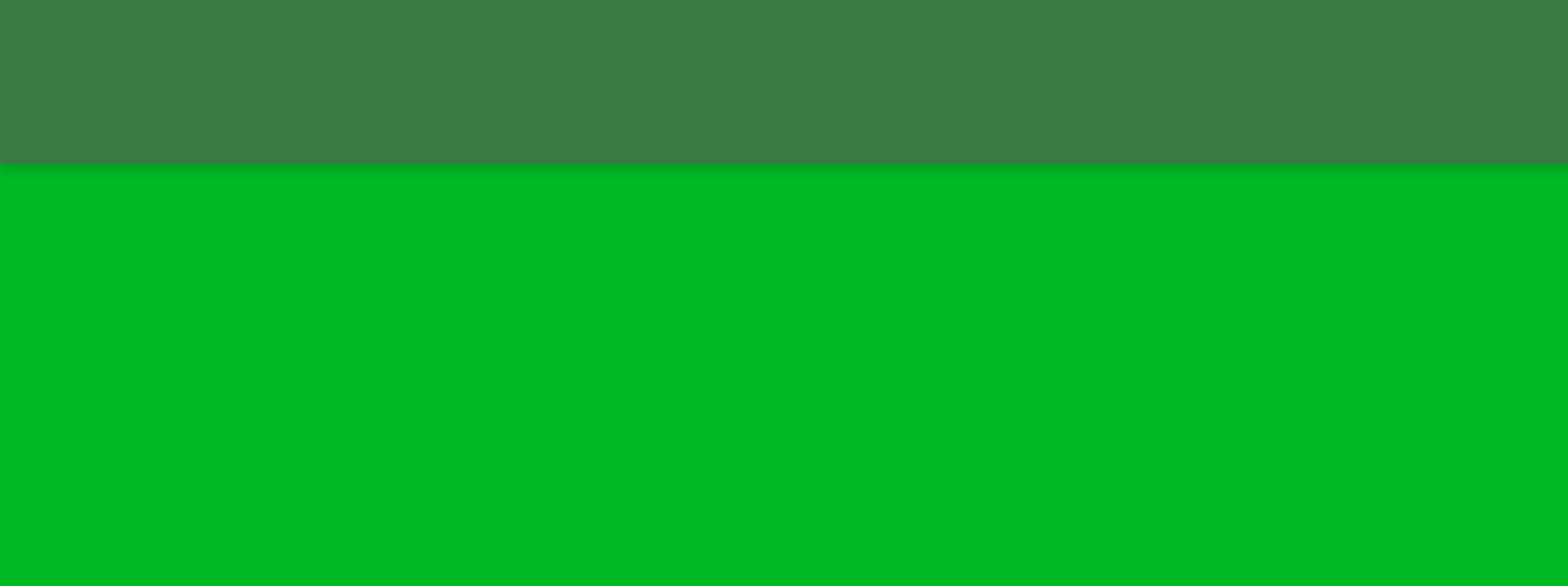 scroll, scrollTop: 57, scrollLeft: 0, axis: vertical 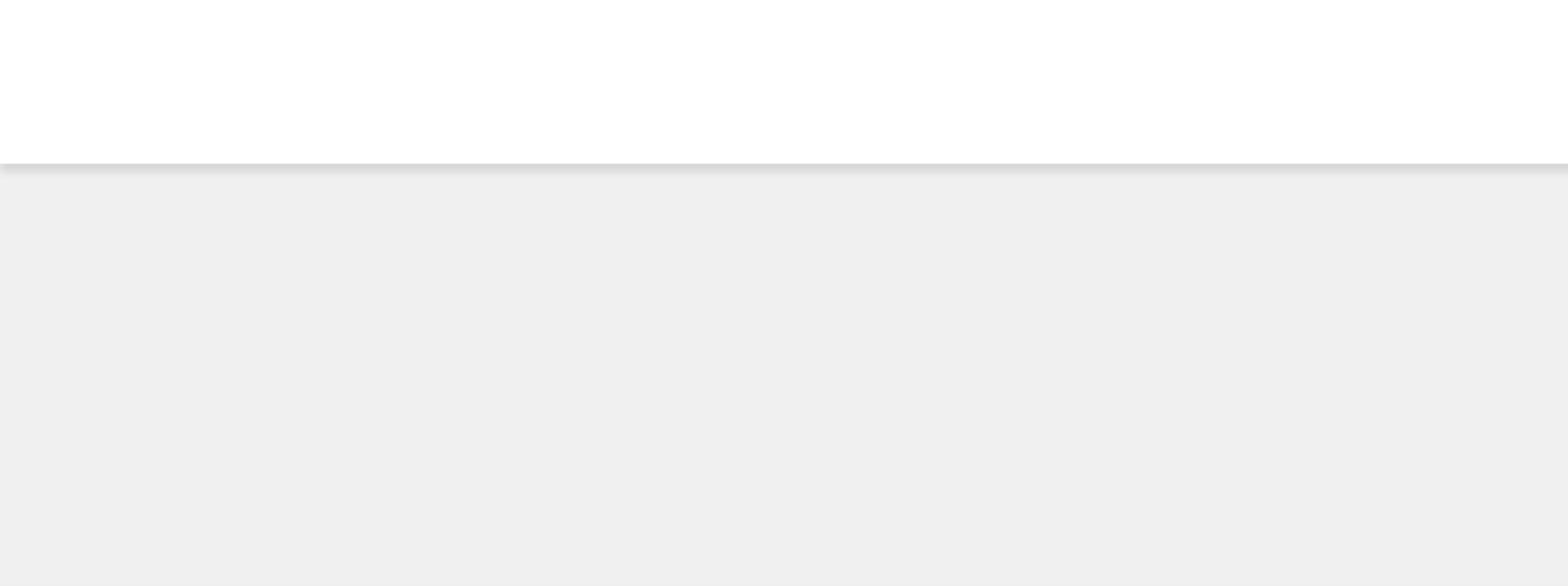drag, startPoint x: 930, startPoint y: 231, endPoint x: 914, endPoint y: 251, distance: 25.6125 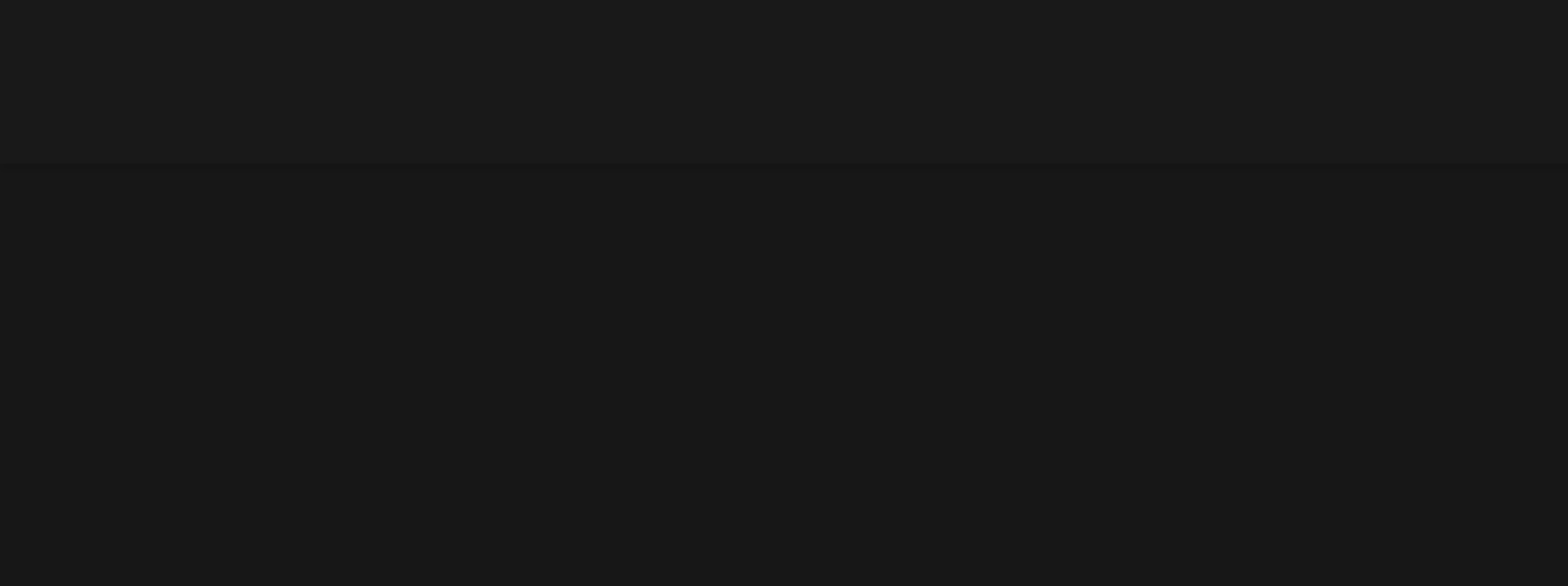 drag, startPoint x: 769, startPoint y: 315, endPoint x: 846, endPoint y: 287, distance: 81.9329 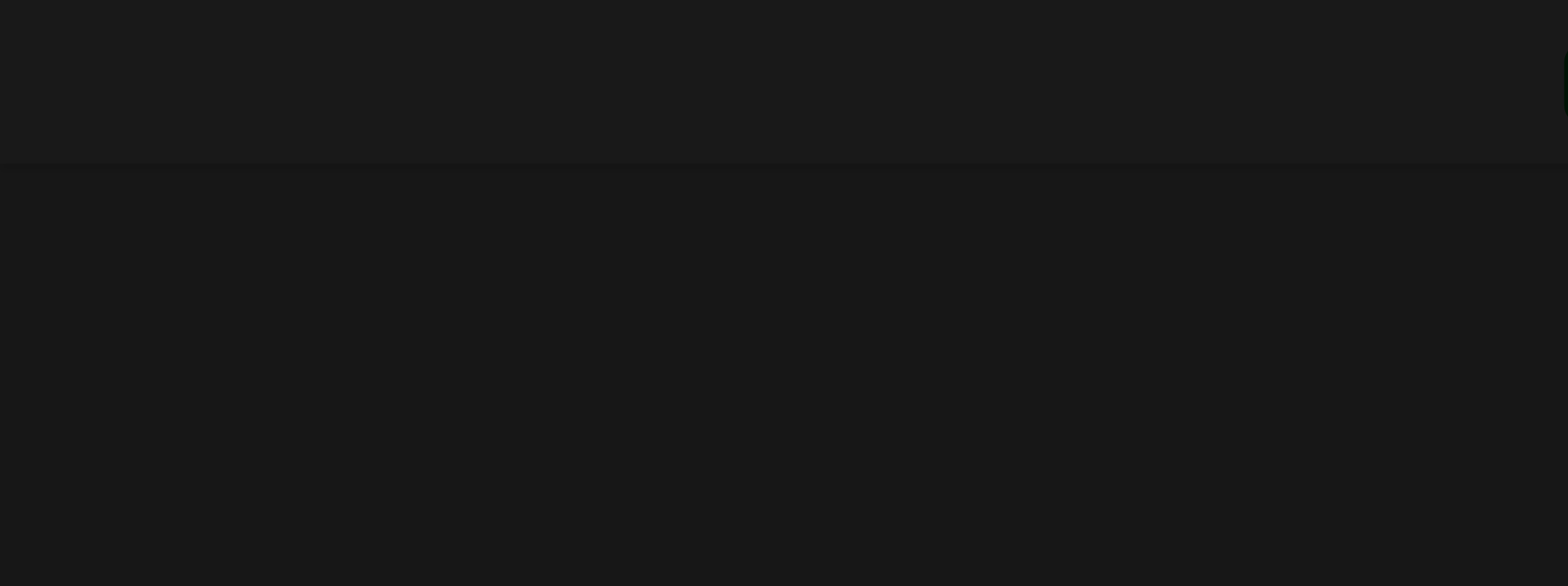 scroll, scrollTop: 74, scrollLeft: 0, axis: vertical 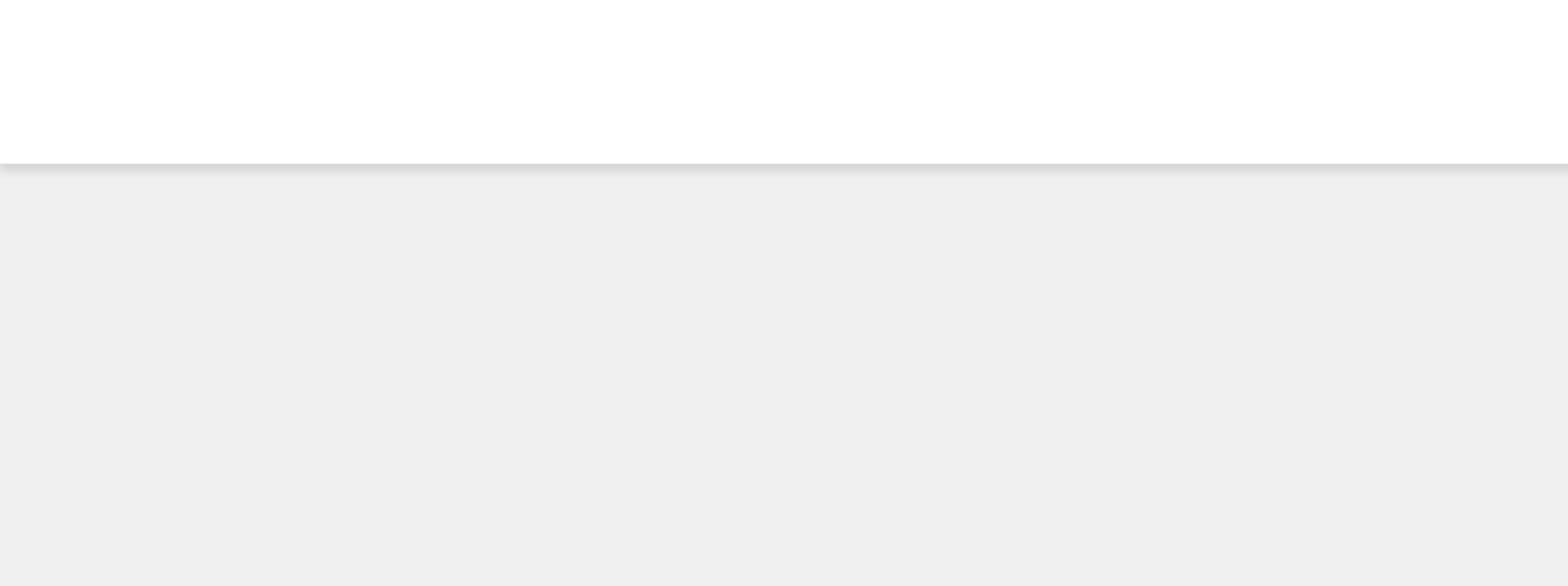 drag, startPoint x: 799, startPoint y: 279, endPoint x: 771, endPoint y: 282, distance: 28.16026 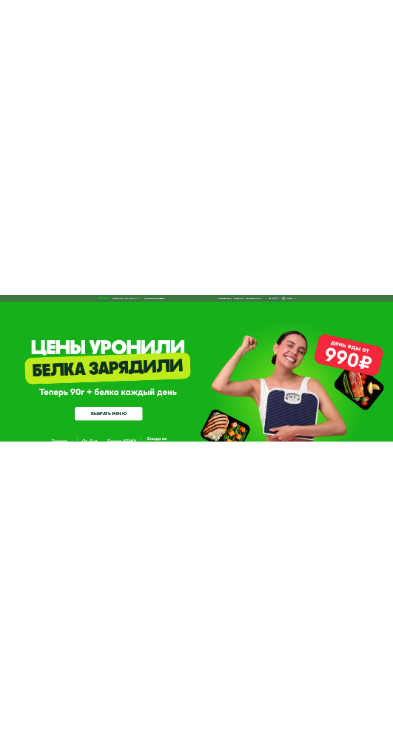 scroll, scrollTop: 0, scrollLeft: 0, axis: both 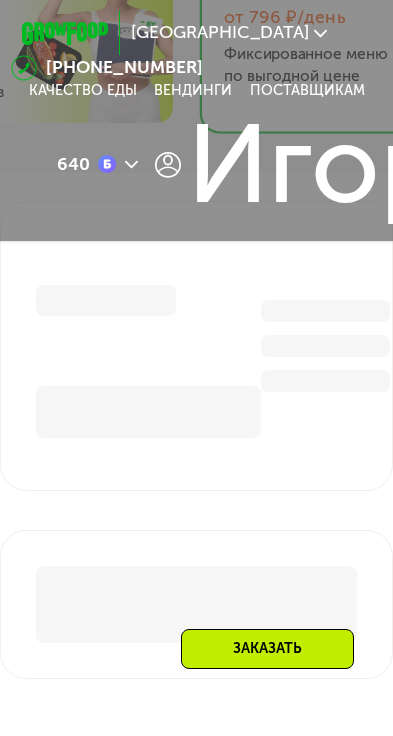 drag, startPoint x: 1324, startPoint y: 522, endPoint x: 1237, endPoint y: 541, distance: 89.050545 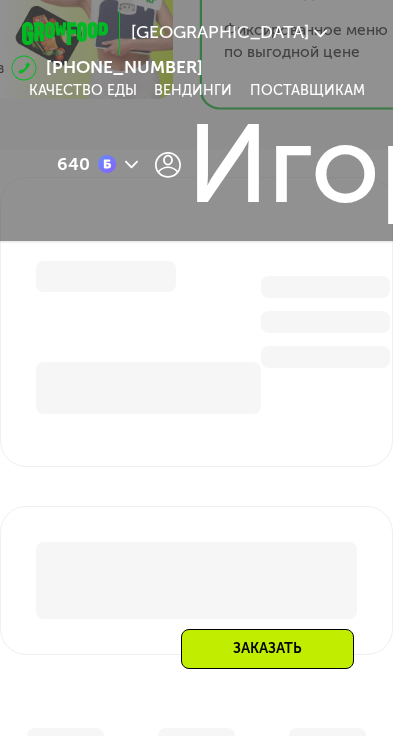 click on "ВЫБРАТЬ МЕНЮ" at bounding box center (109, -442) 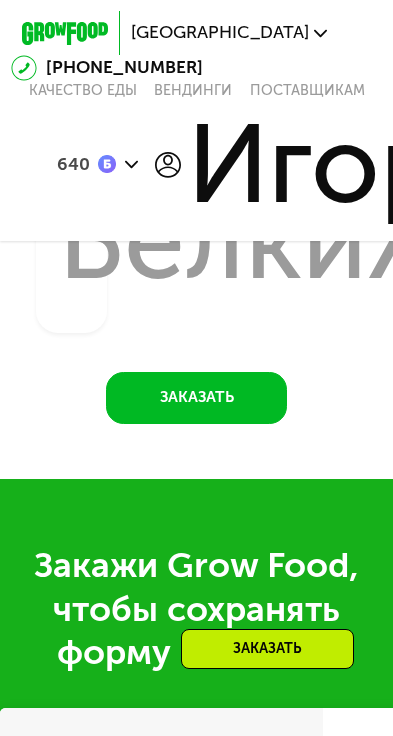 scroll, scrollTop: 1492, scrollLeft: 0, axis: vertical 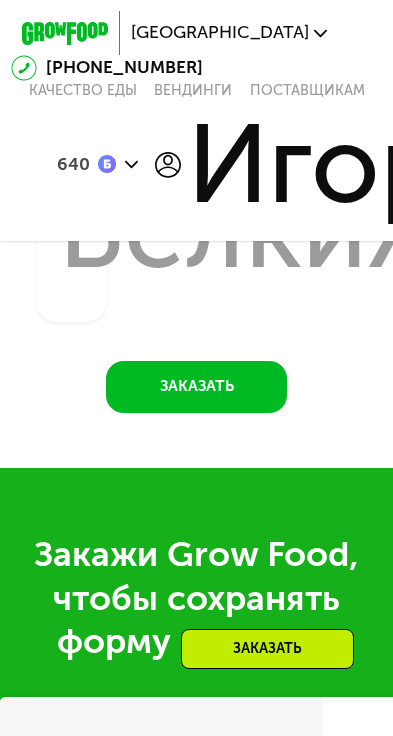 drag, startPoint x: 1317, startPoint y: 363, endPoint x: 1335, endPoint y: 368, distance: 18.681541 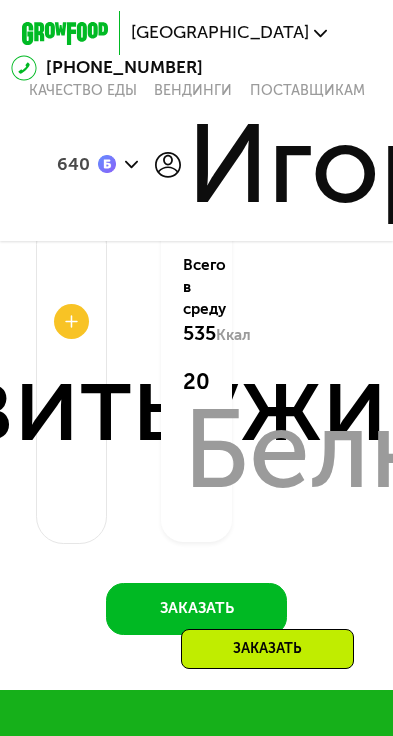 click on "2 500 Ккал" at bounding box center [777, -545] 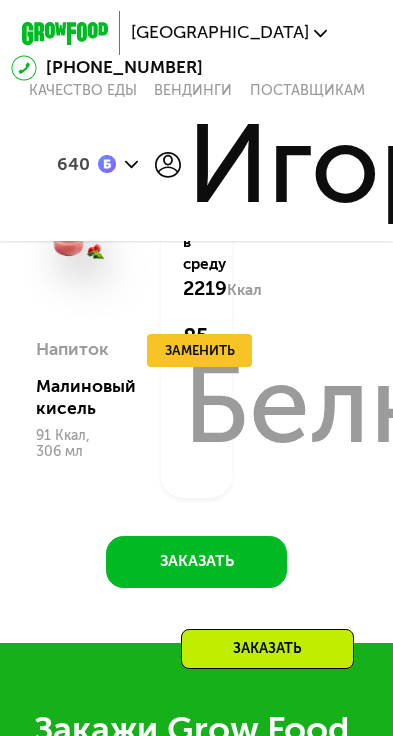 scroll, scrollTop: 1892, scrollLeft: 0, axis: vertical 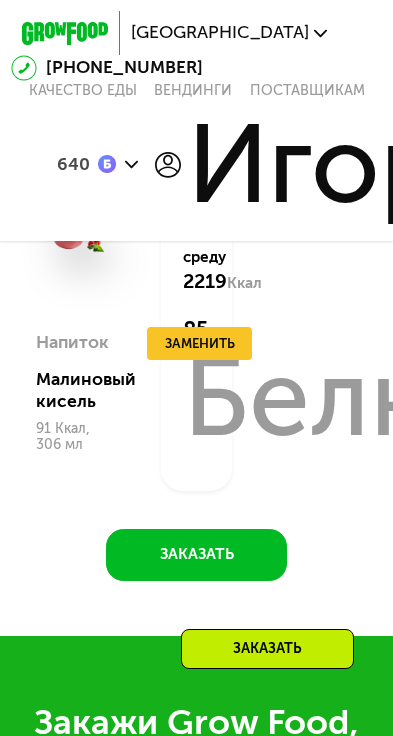 click on "12 июл, сб" at bounding box center (228, -776) 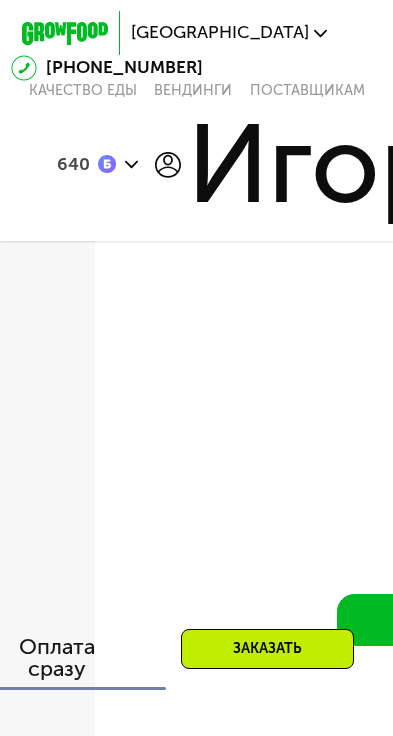scroll, scrollTop: 2556, scrollLeft: 0, axis: vertical 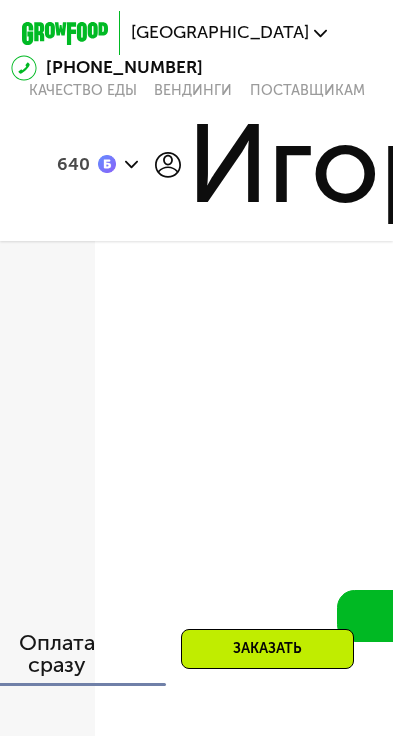 drag, startPoint x: 2028, startPoint y: 480, endPoint x: 2044, endPoint y: 511, distance: 34.88553 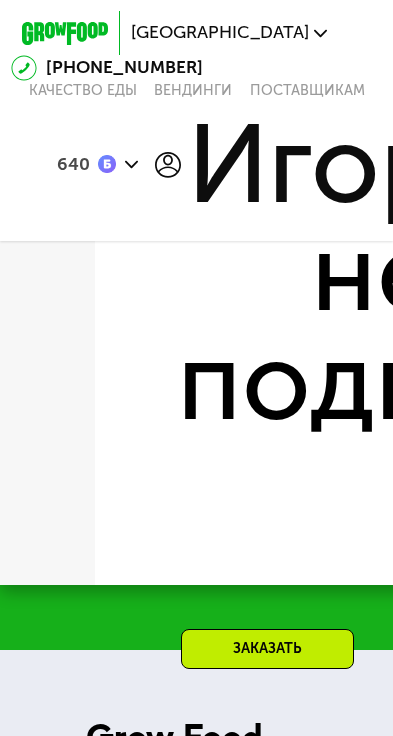 scroll, scrollTop: 3452, scrollLeft: 0, axis: vertical 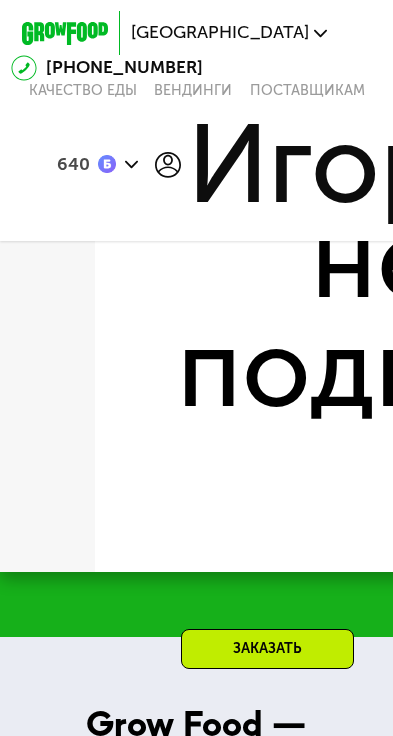 click on "Выгода 9%" at bounding box center (37, -149) 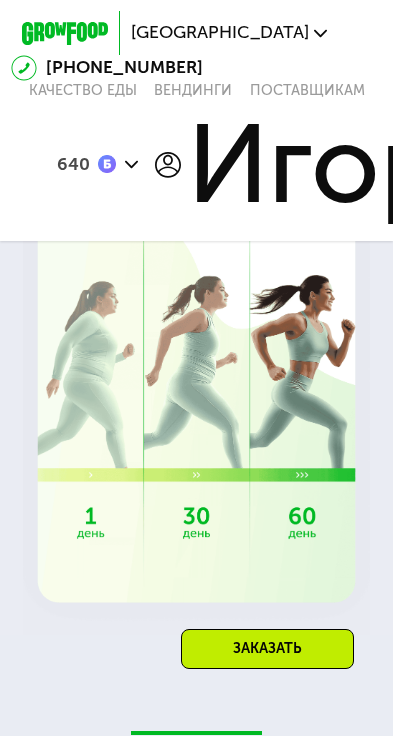click on "Заказать" at bounding box center [619, -275] 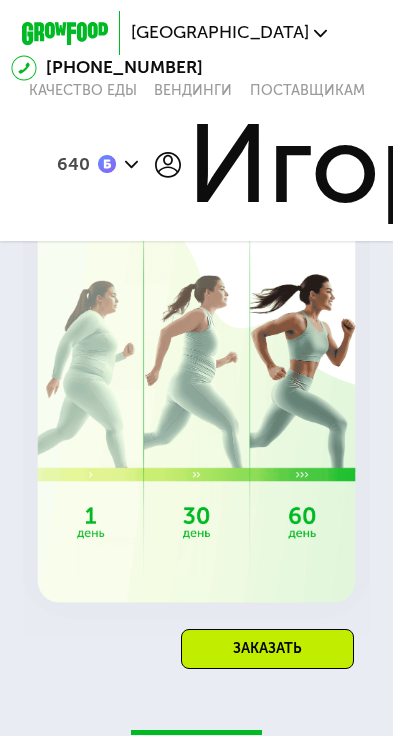 scroll, scrollTop: 0, scrollLeft: 0, axis: both 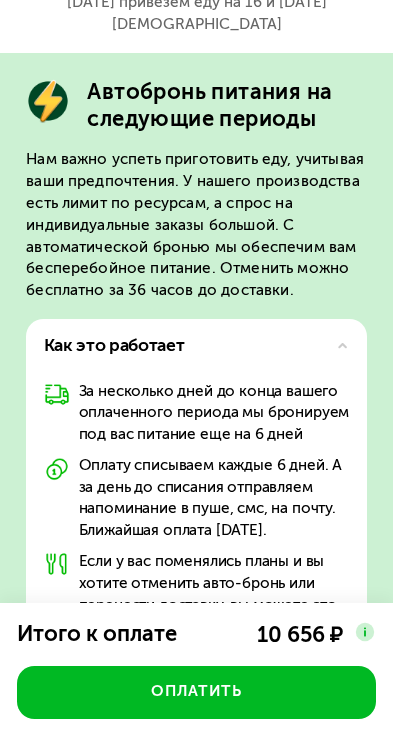 click at bounding box center (329, 769) 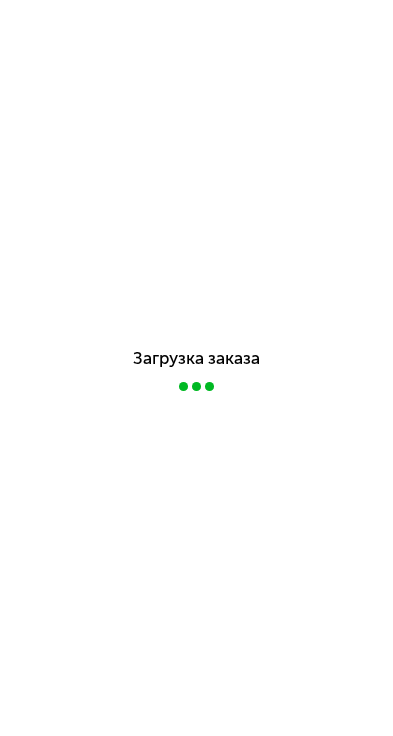 scroll, scrollTop: 0, scrollLeft: 0, axis: both 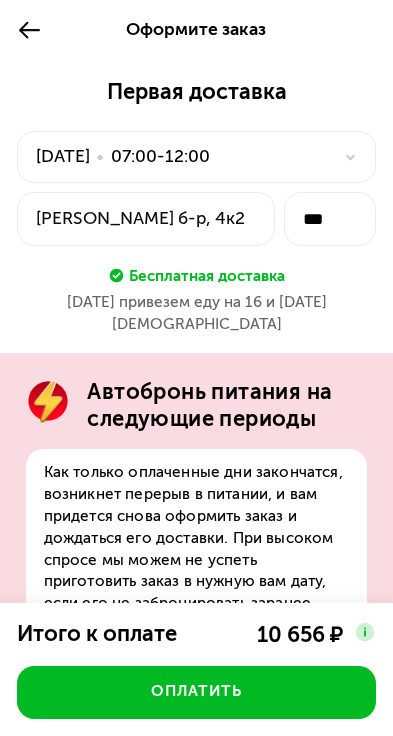 click on "07:00-12:00" at bounding box center (160, 157) 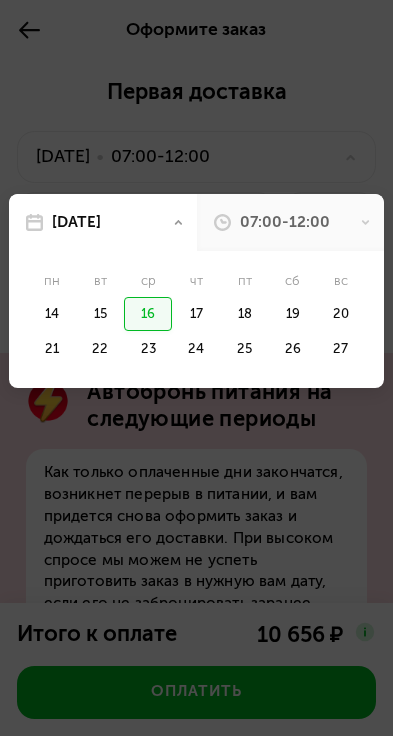 scroll, scrollTop: 4991, scrollLeft: 0, axis: vertical 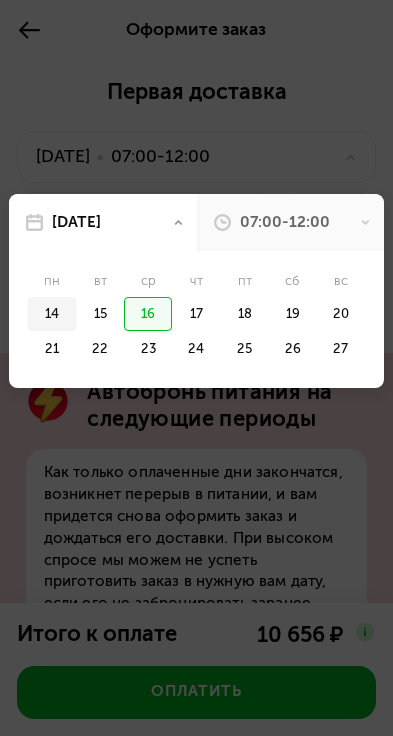 click on "14" 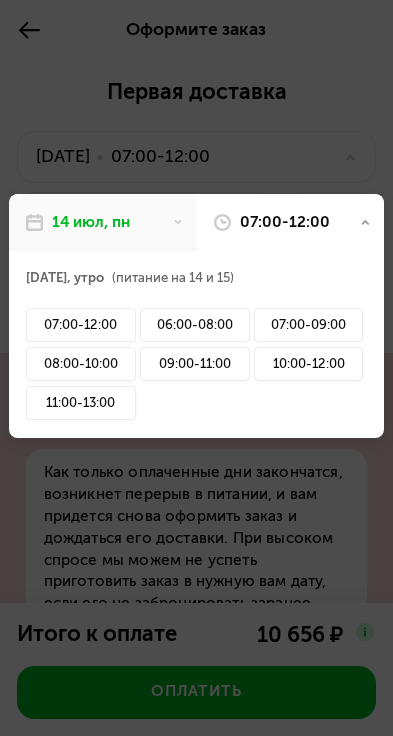 click at bounding box center [196, 368] 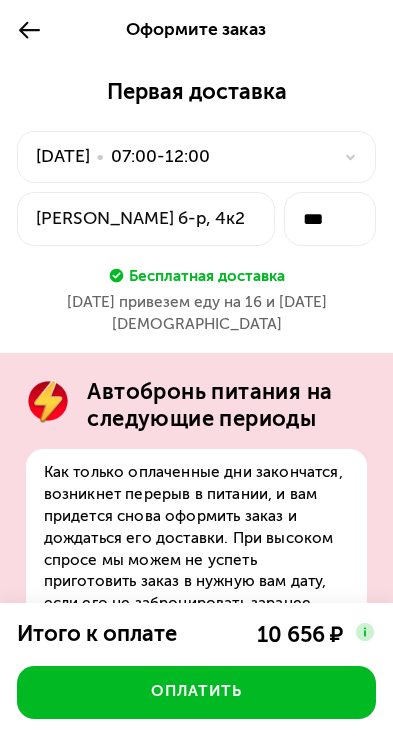 click on "07:00-12:00" at bounding box center [160, 157] 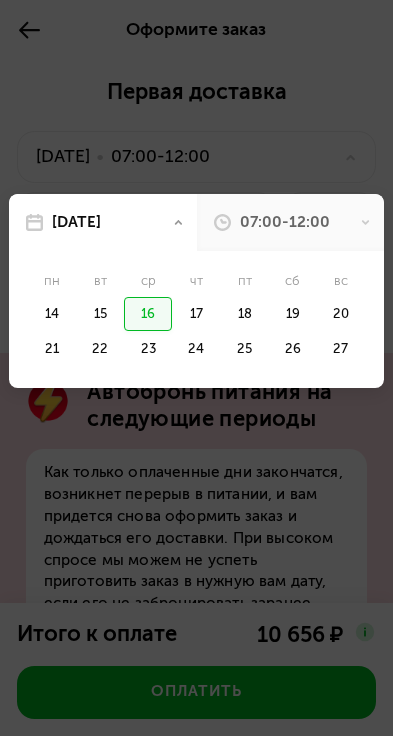 click at bounding box center [196, 368] 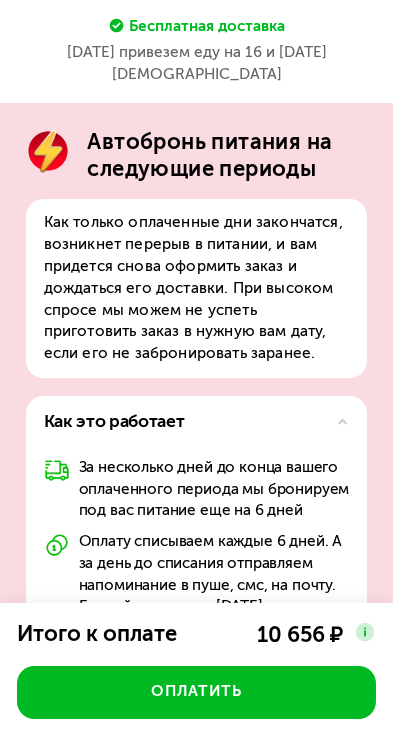 scroll, scrollTop: 0, scrollLeft: 0, axis: both 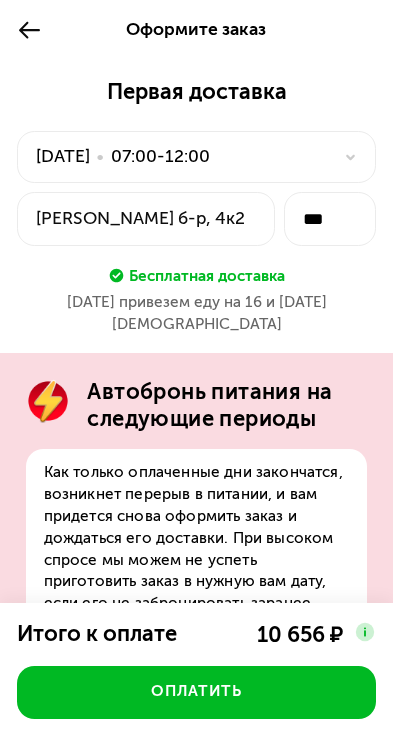drag, startPoint x: 2654, startPoint y: 468, endPoint x: 2677, endPoint y: 213, distance: 256.03516 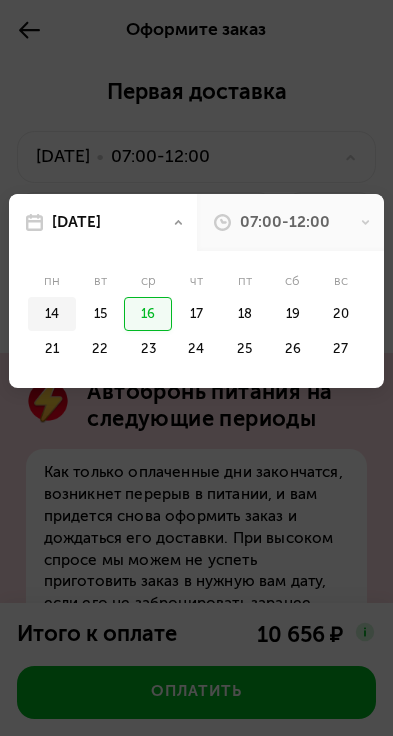 click on "14" 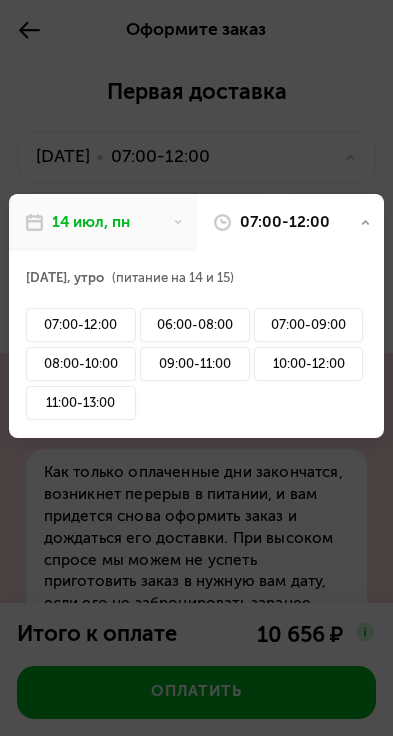 click on "07:00-12:00" at bounding box center [285, 223] 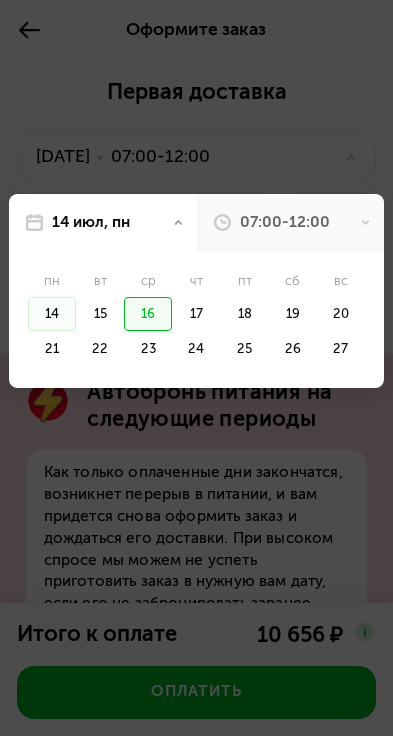 click on "14 июл, пн" at bounding box center [103, 222] 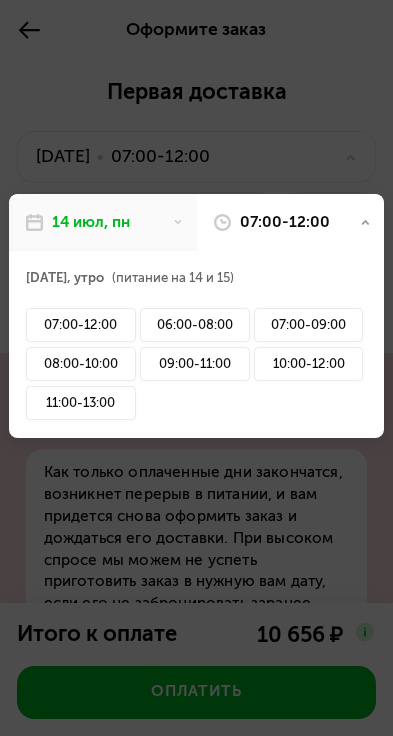 click on "14 июл, утро    (питание на 14 и 15)" 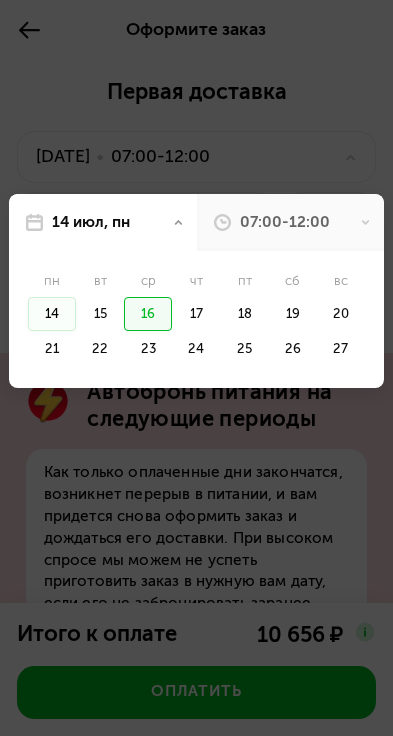 click on "14" 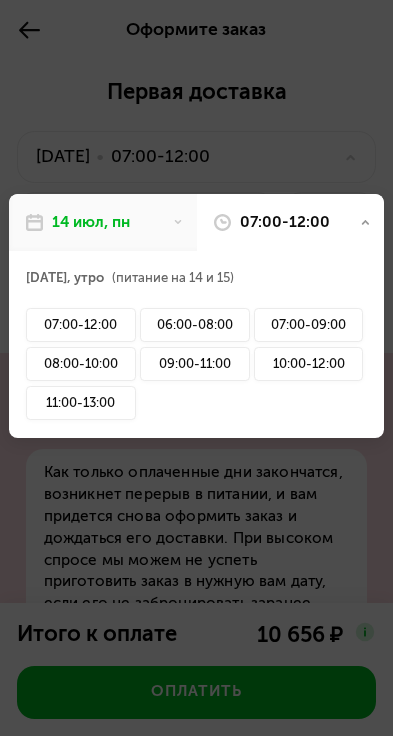 click on "07:00-12:00" at bounding box center [291, 222] 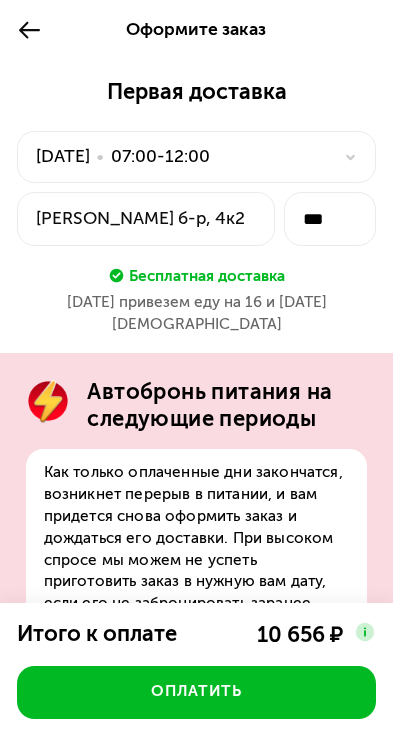 scroll, scrollTop: 0, scrollLeft: 0, axis: both 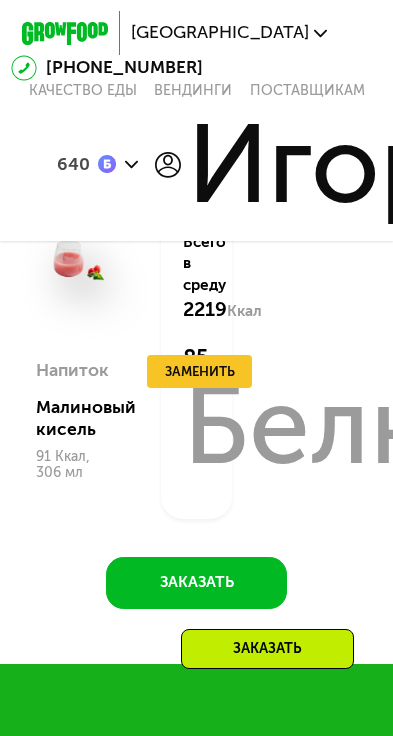 drag, startPoint x: 1627, startPoint y: 683, endPoint x: 1808, endPoint y: 701, distance: 181.89282 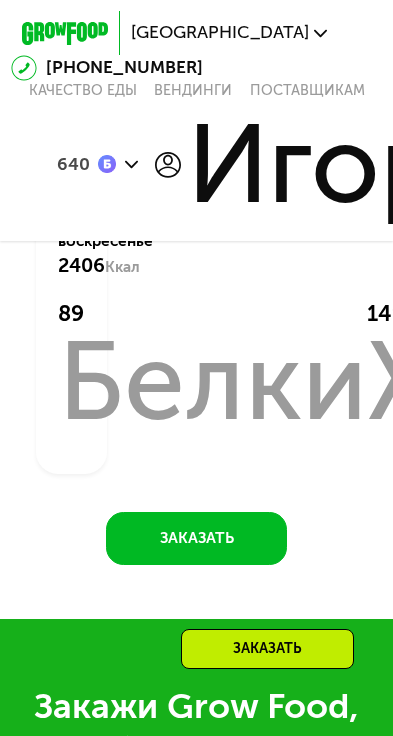 click on "12 июл, сб" at bounding box center [228, -748] 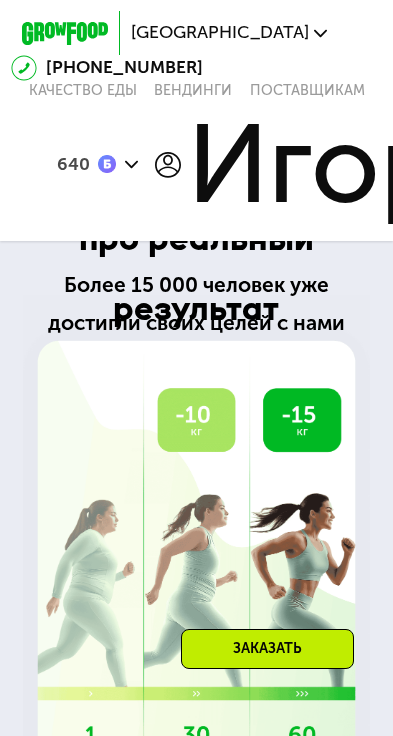 scroll, scrollTop: 3327, scrollLeft: 0, axis: vertical 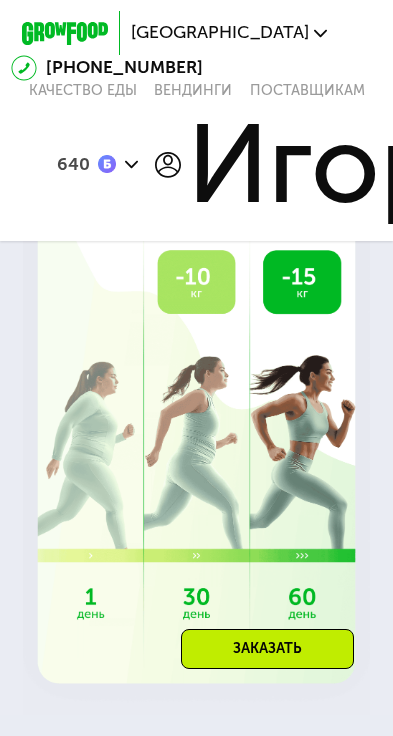 click on "Заказать" at bounding box center (619, -194) 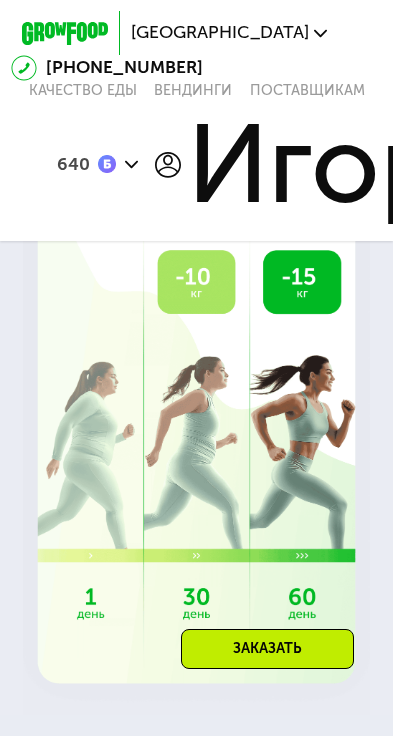 scroll, scrollTop: 0, scrollLeft: 0, axis: both 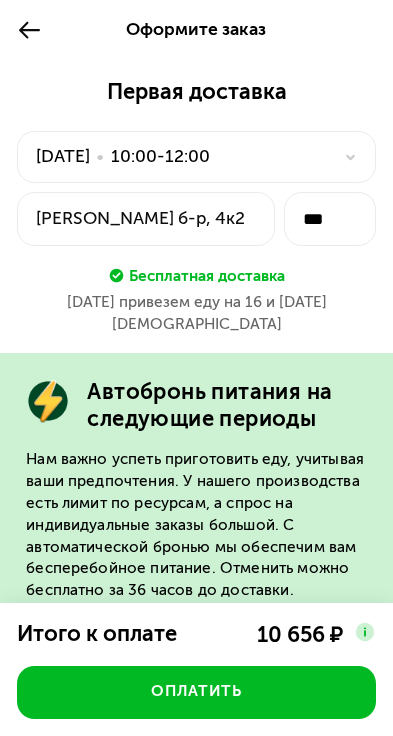click on "[DATE]  •  10:00-12:00" at bounding box center (196, 157) 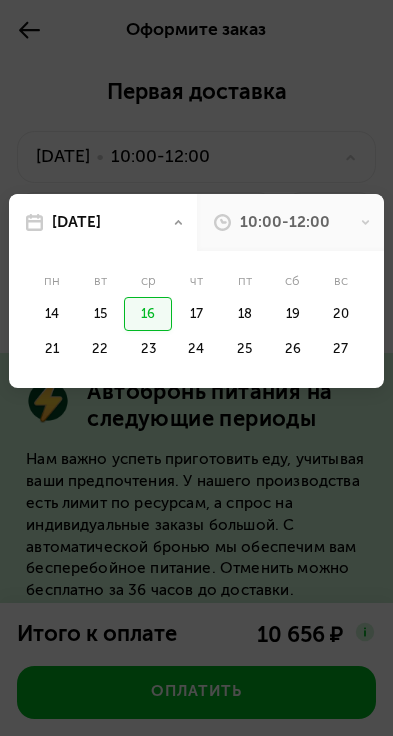 click on "10:00-12:00" at bounding box center (291, 222) 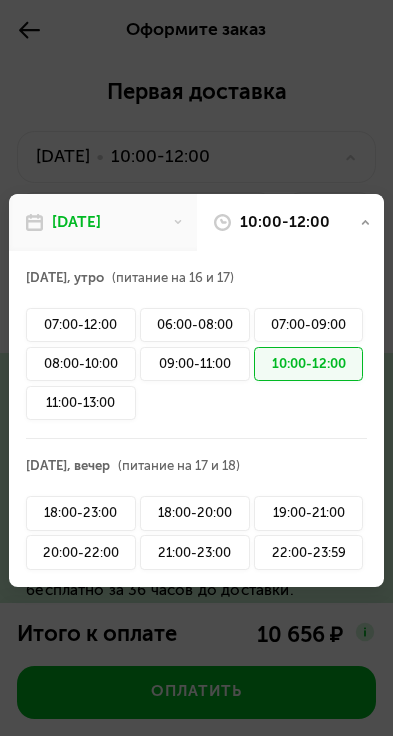 click on "[DATE]" at bounding box center (76, 223) 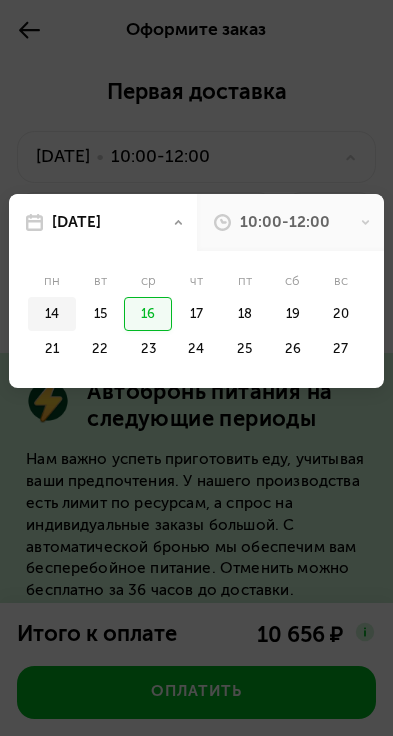 click on "14" 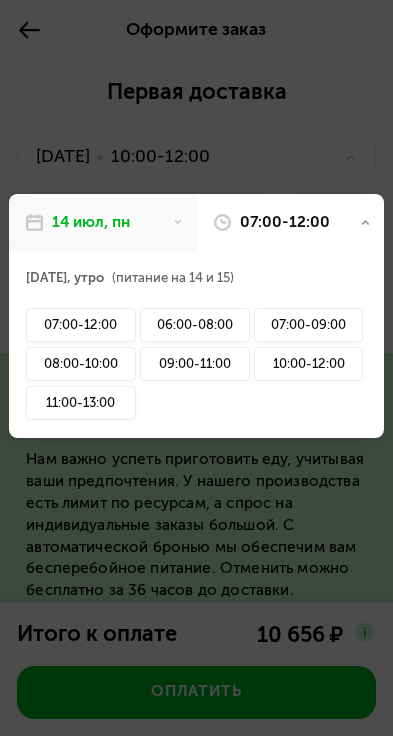 click on "07:00-12:00" at bounding box center (285, 223) 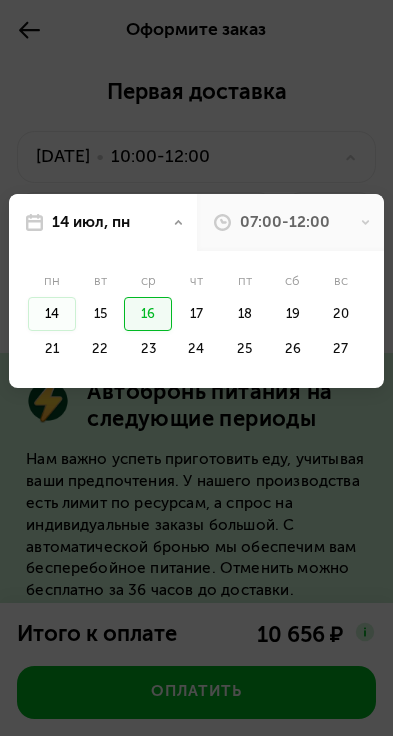 click on "14 июл, пн" at bounding box center (103, 222) 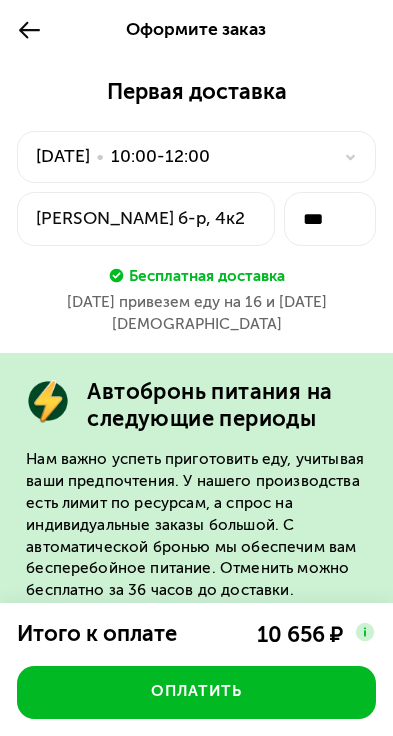 click on "10:00-12:00" at bounding box center [160, 157] 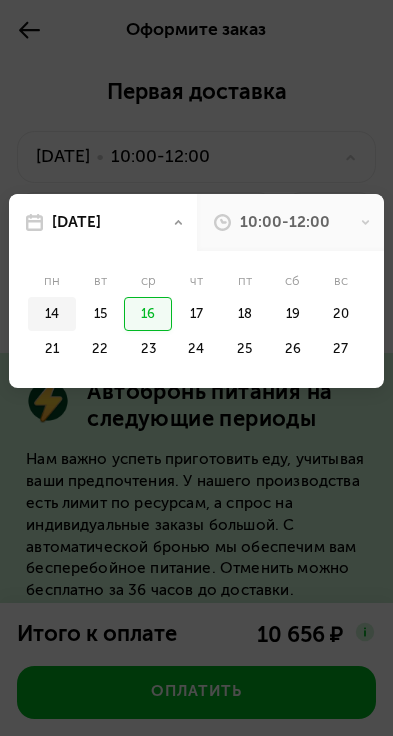 click on "14" 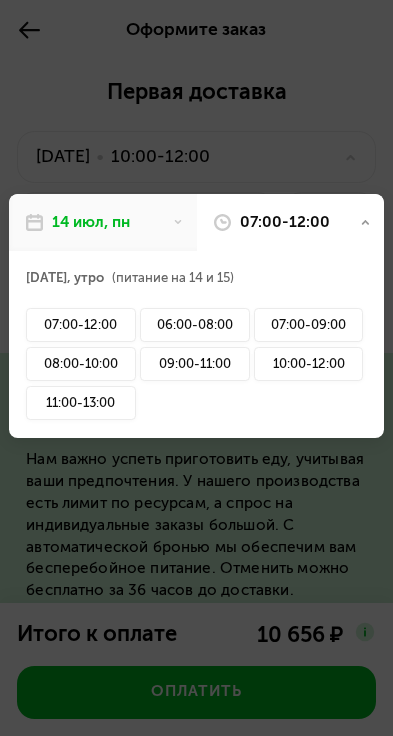 click on "14 июл, пн" at bounding box center [91, 223] 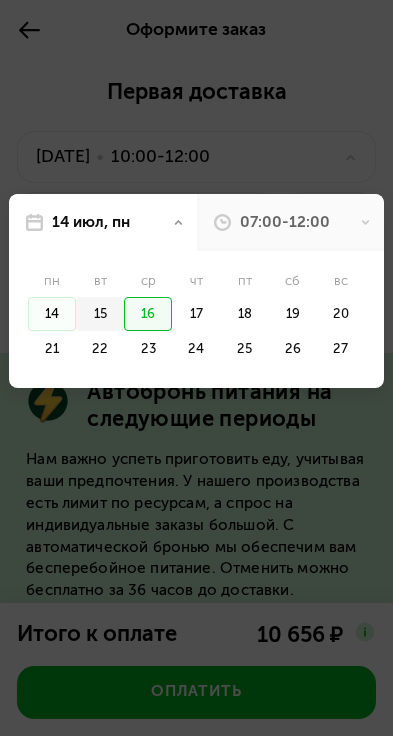 click on "15" 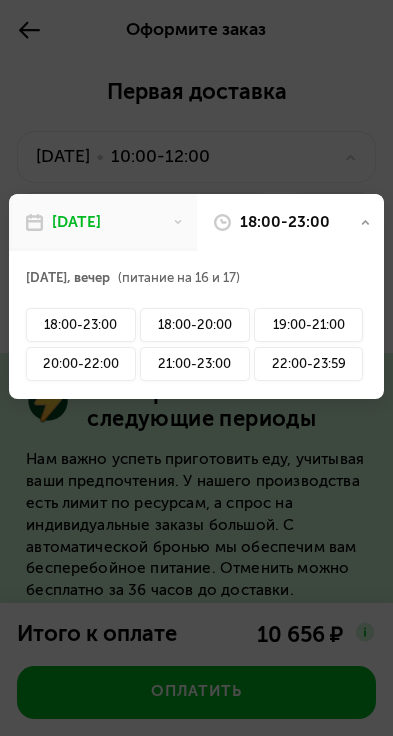 click on "18:00-23:00" at bounding box center (285, 223) 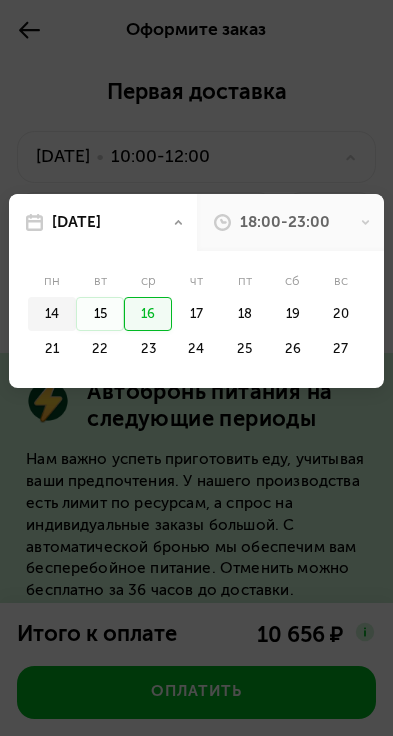 click on "14" 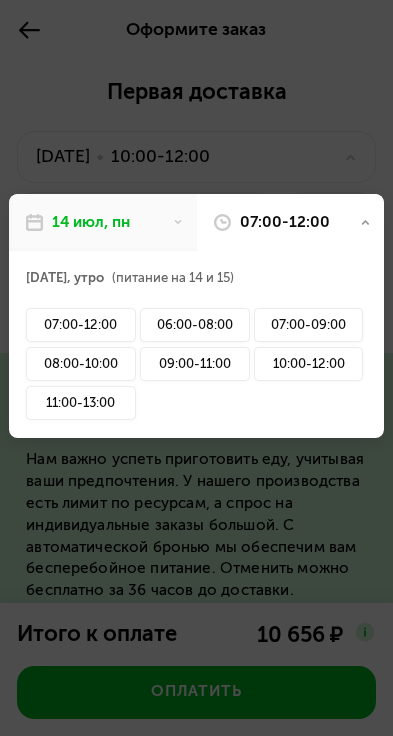 click on "14 июл, пн" at bounding box center (91, 223) 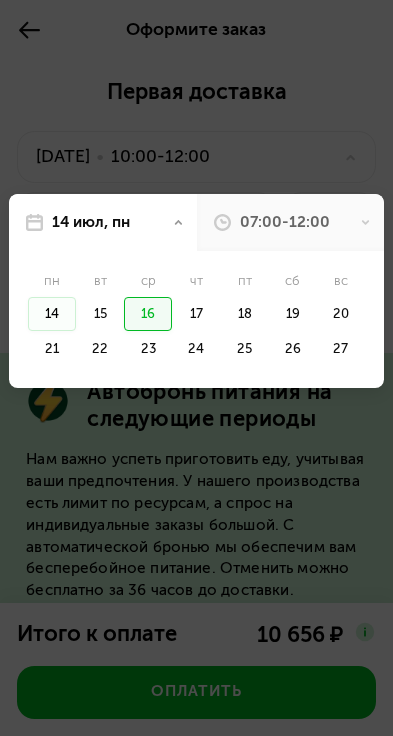 click at bounding box center (196, 368) 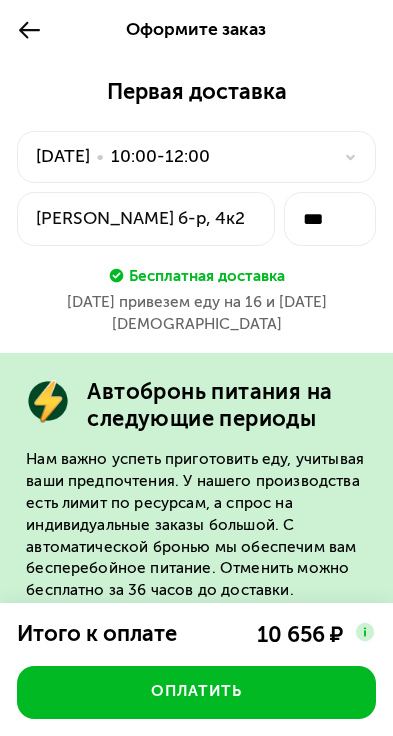 drag, startPoint x: 2285, startPoint y: 298, endPoint x: 2306, endPoint y: 121, distance: 178.24141 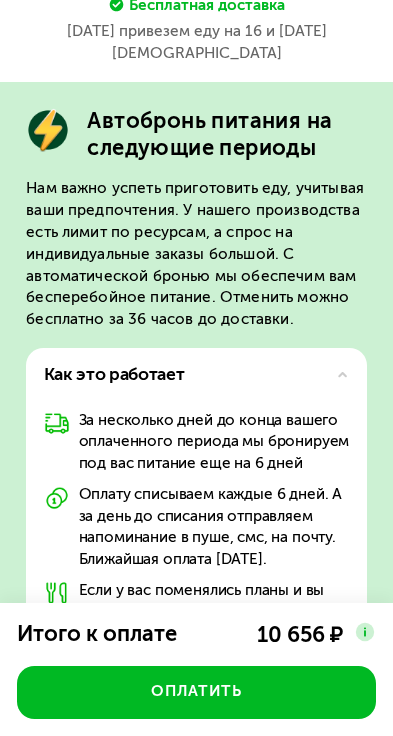 drag, startPoint x: 2566, startPoint y: 260, endPoint x: 2576, endPoint y: 363, distance: 103.4843 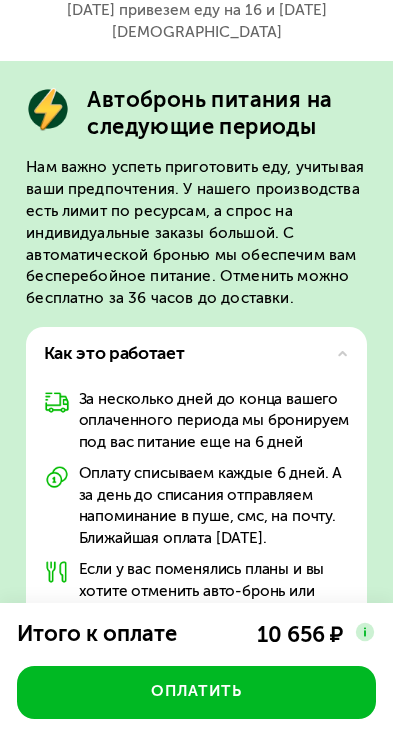 click at bounding box center (329, 777) 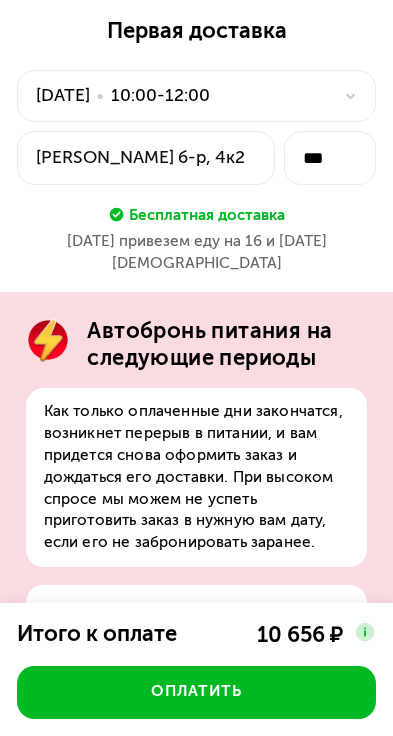 scroll, scrollTop: 0, scrollLeft: 0, axis: both 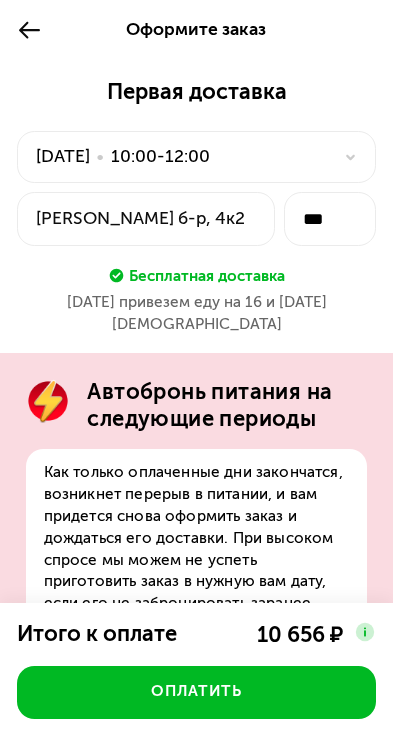 drag, startPoint x: 2488, startPoint y: 524, endPoint x: 2506, endPoint y: 304, distance: 220.73514 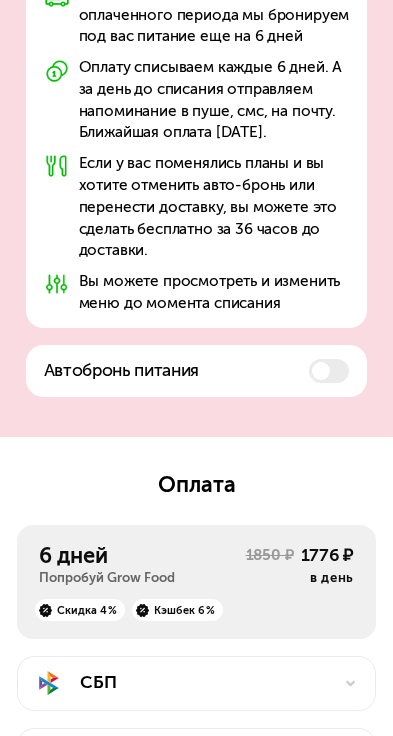 scroll, scrollTop: 732, scrollLeft: 0, axis: vertical 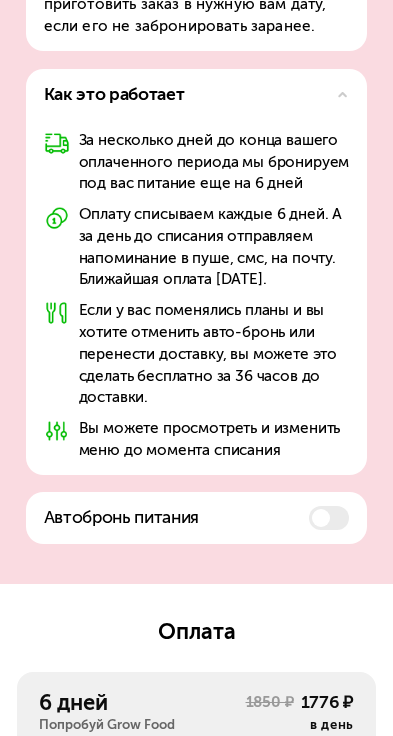 drag, startPoint x: 2514, startPoint y: 462, endPoint x: 2532, endPoint y: 341, distance: 122.33152 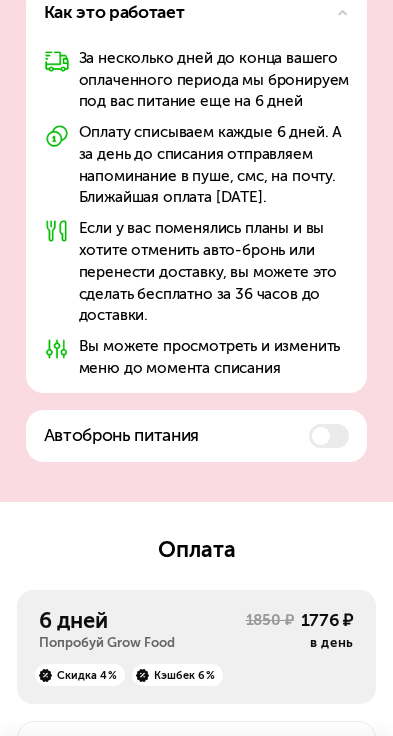 scroll, scrollTop: 732, scrollLeft: 0, axis: vertical 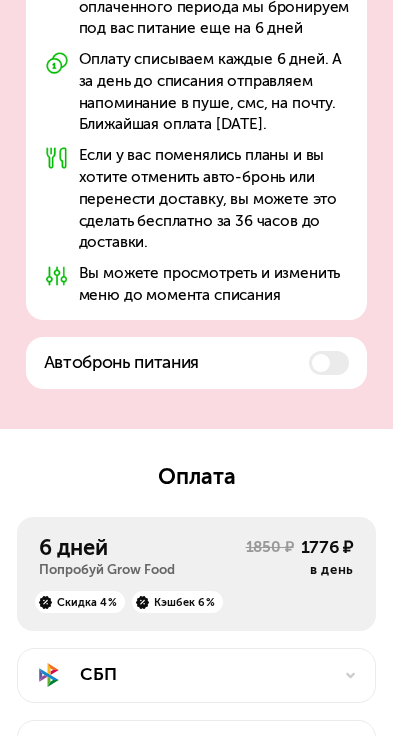drag, startPoint x: 2520, startPoint y: 561, endPoint x: 2444, endPoint y: 574, distance: 77.10383 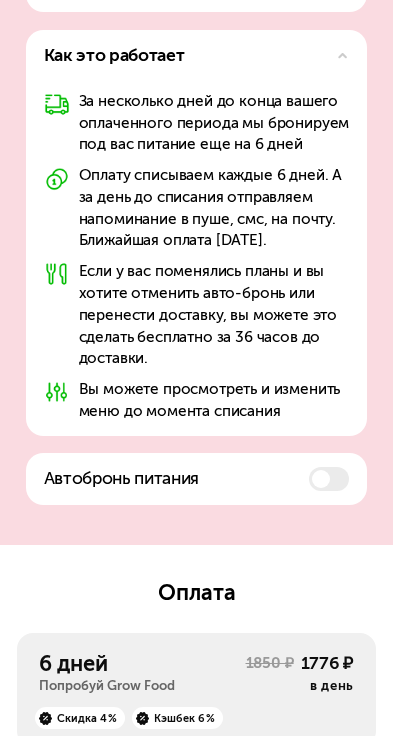 drag, startPoint x: 2582, startPoint y: 665, endPoint x: 2582, endPoint y: 621, distance: 44 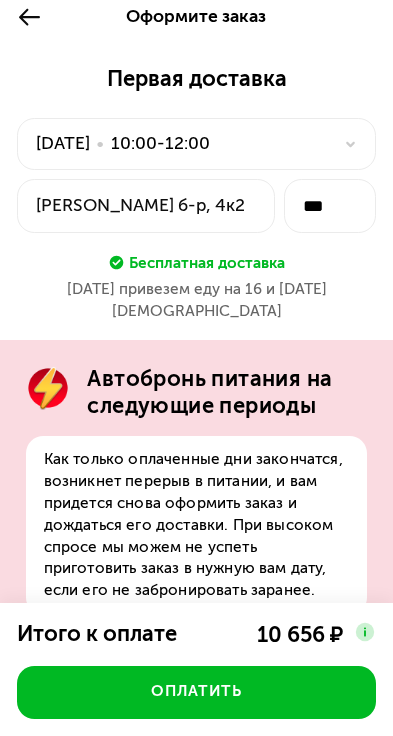 scroll, scrollTop: 0, scrollLeft: 0, axis: both 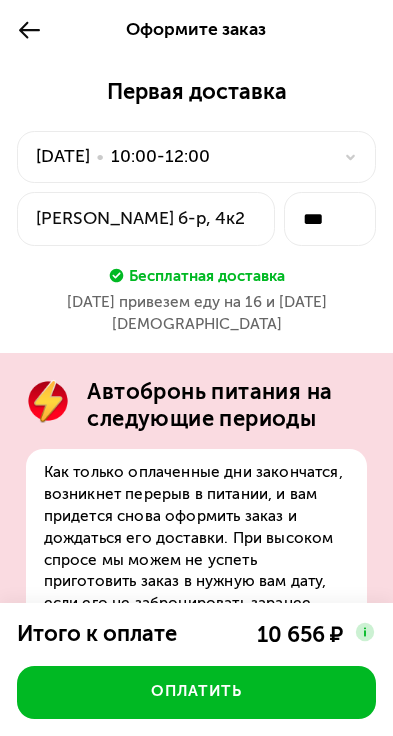 drag, startPoint x: 2167, startPoint y: 559, endPoint x: 2270, endPoint y: 248, distance: 327.61258 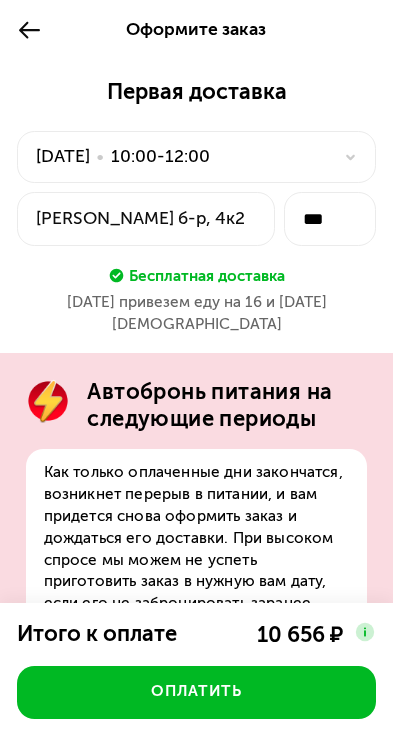 click on "[DATE]" at bounding box center [63, 157] 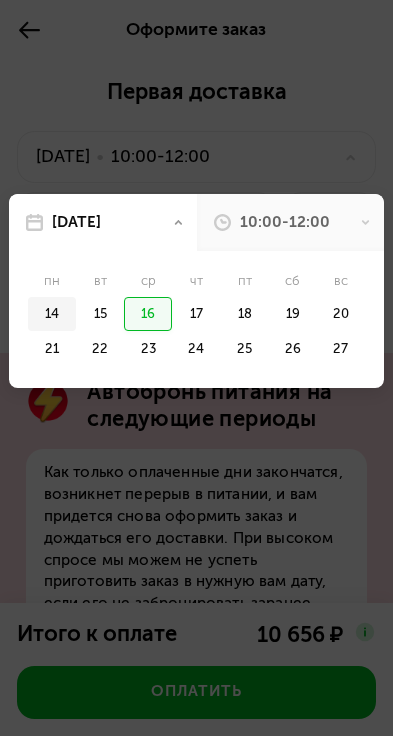 click on "14" 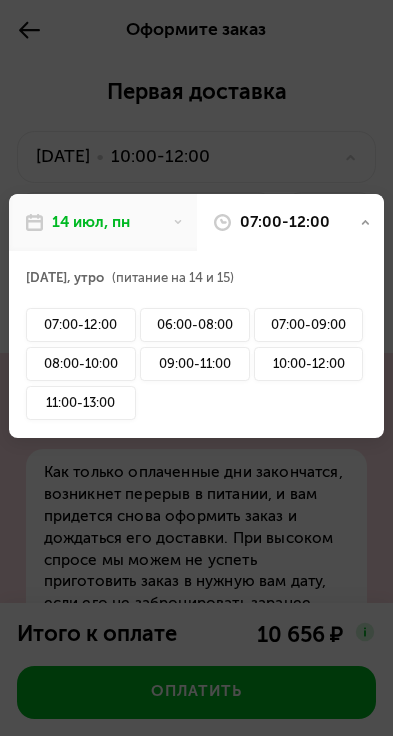 click at bounding box center [196, 368] 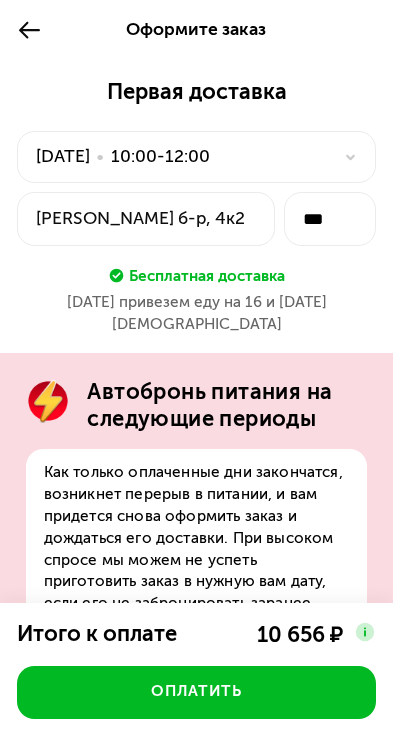 click 